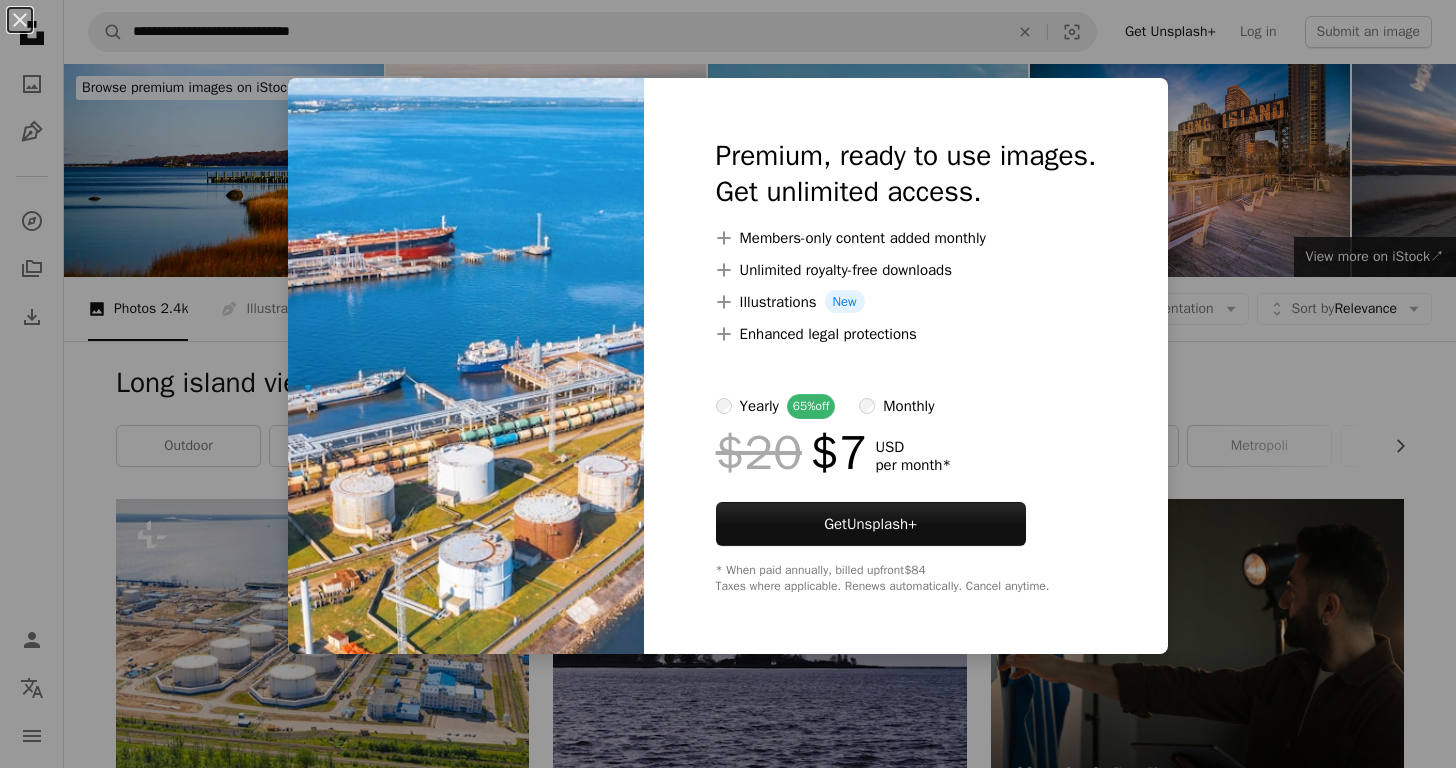 scroll, scrollTop: 4548, scrollLeft: 0, axis: vertical 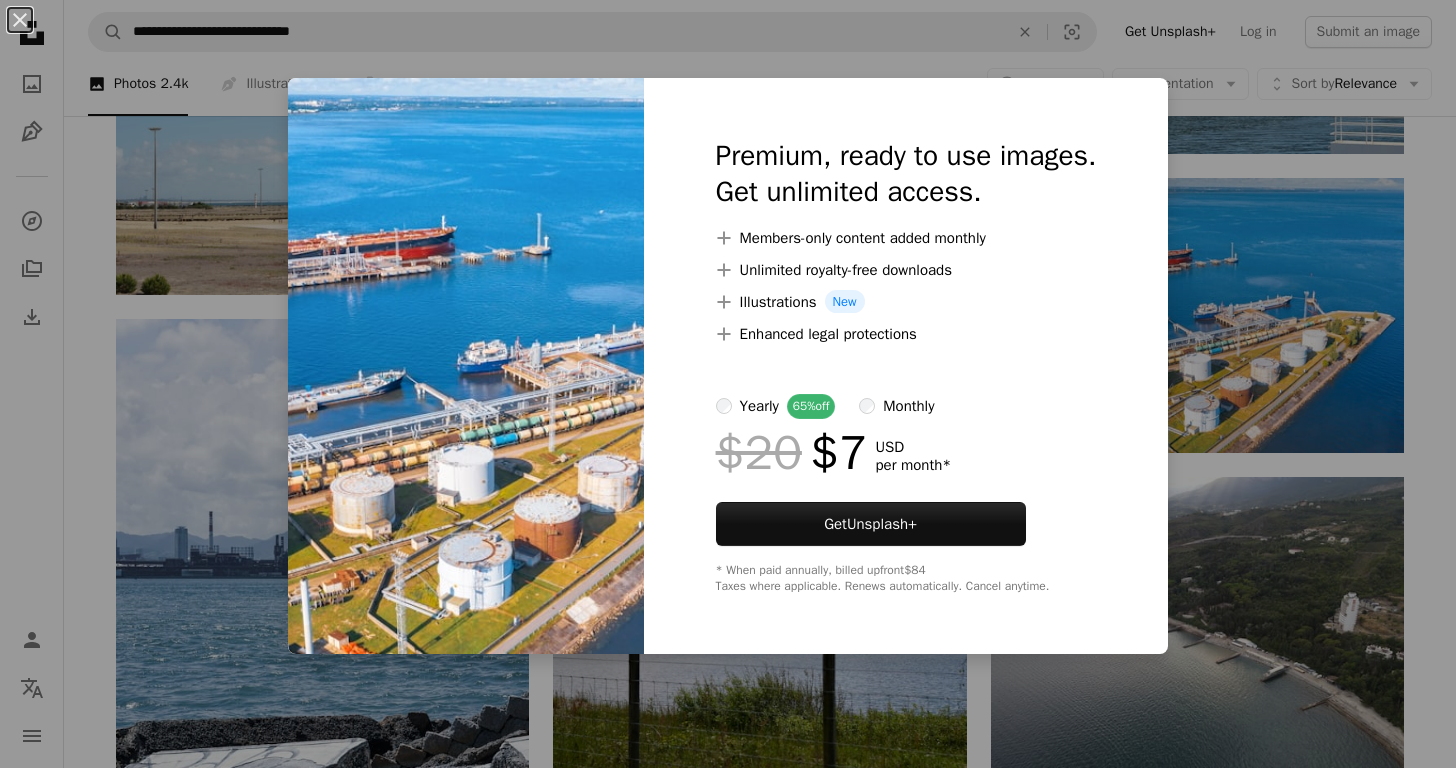 click on "Premium, ready to use images. Get unlimited access. A plus sign Members-only content added monthly A plus sign Unlimited royalty-free downloads A plus sign Illustrations  New A plus sign Enhanced legal protections yearly 65%  off monthly $20   $7 USD per month * Get  Unsplash+ * When paid annually, billed upfront  $84 Taxes where applicable. Renews automatically. Cancel anytime." at bounding box center (906, 366) 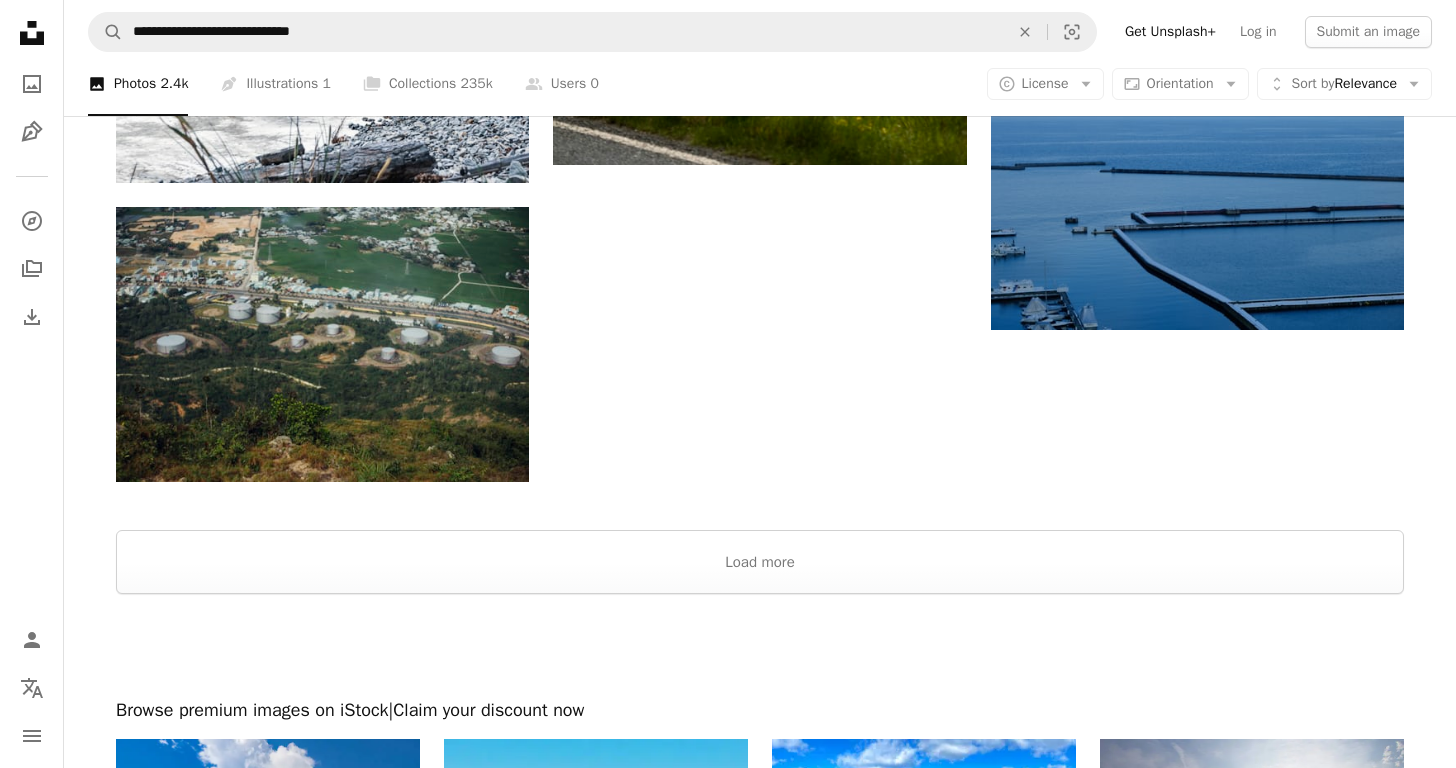 scroll, scrollTop: 5300, scrollLeft: 0, axis: vertical 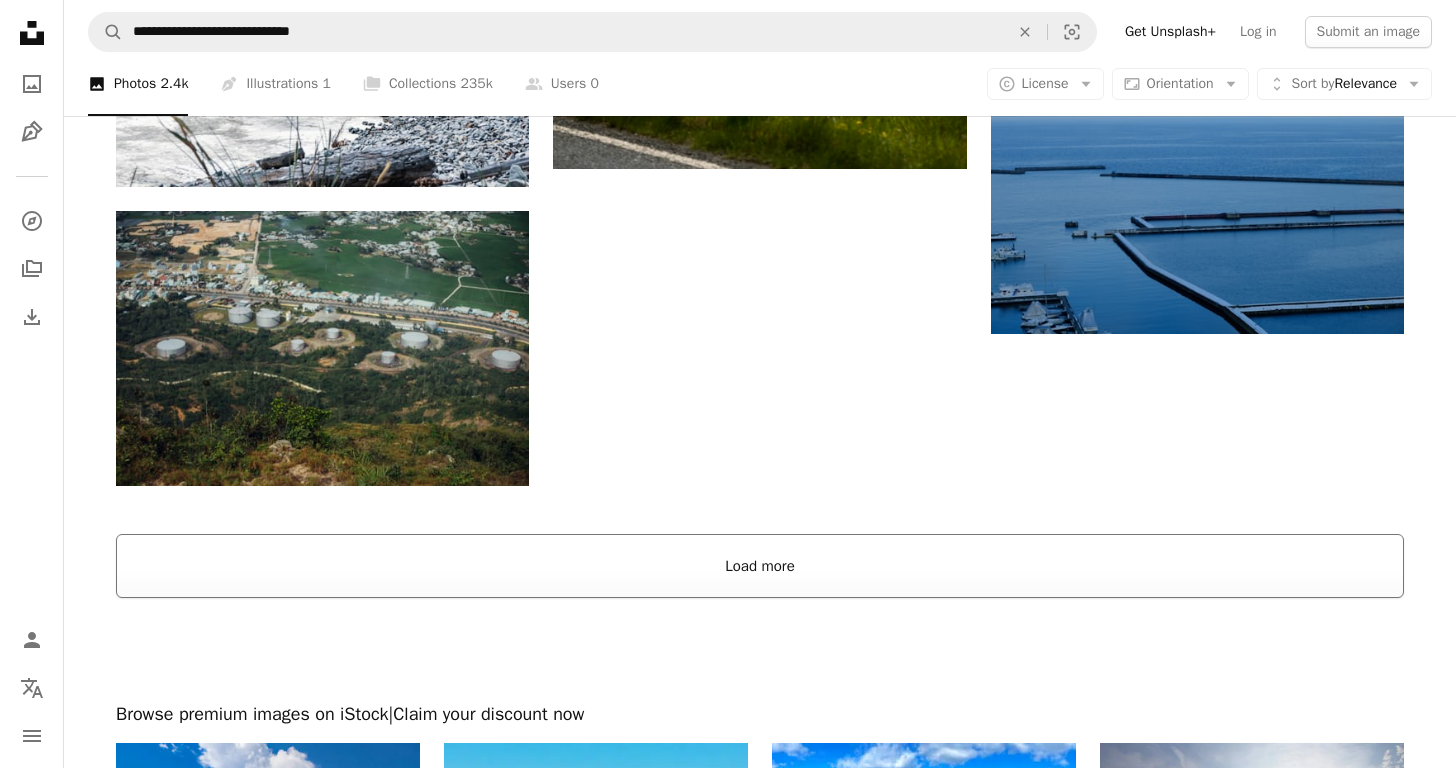 click on "Load more" at bounding box center (760, 566) 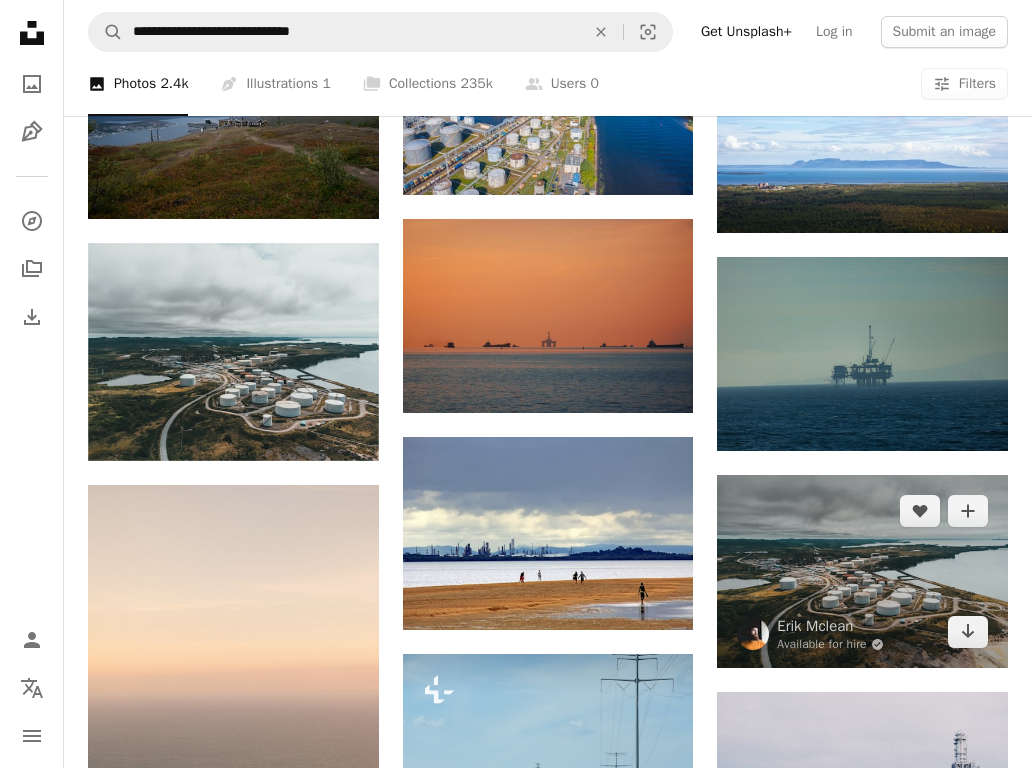 scroll, scrollTop: 2137, scrollLeft: 0, axis: vertical 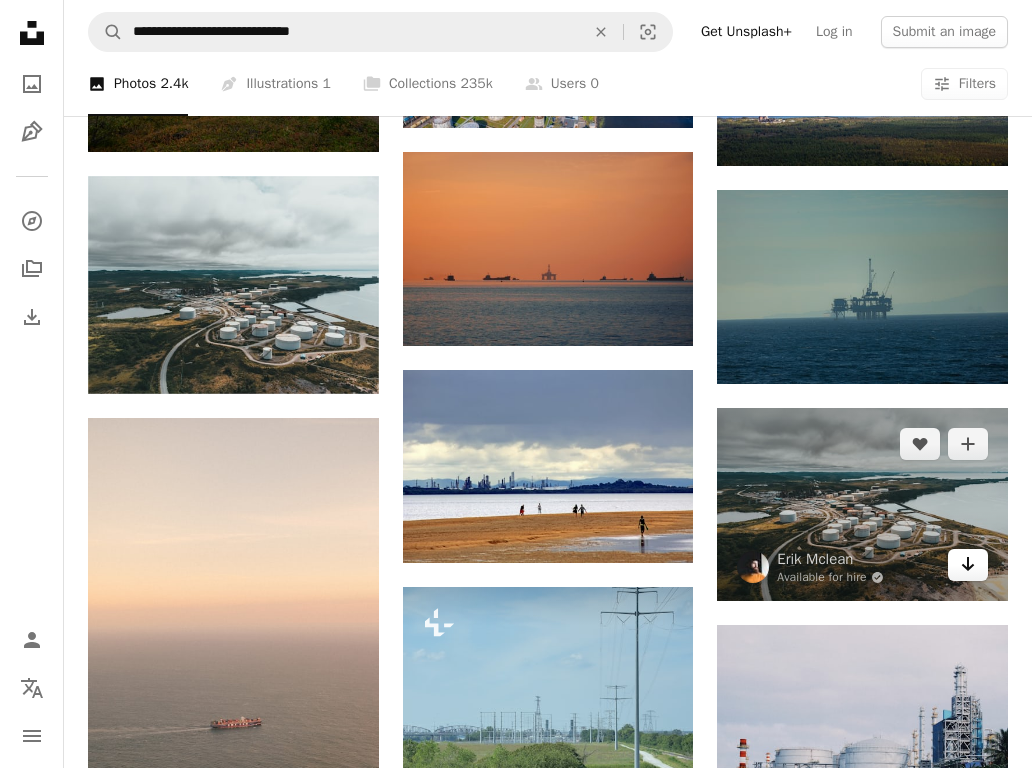 click on "Arrow pointing down" at bounding box center (968, 565) 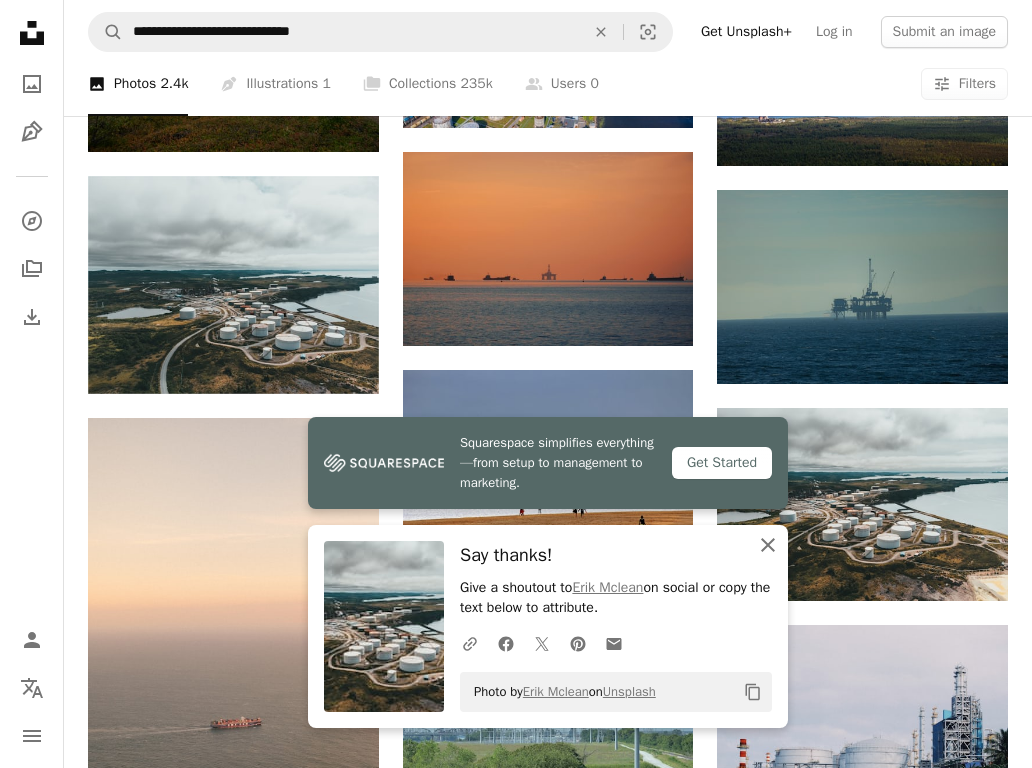 click on "An X shape" 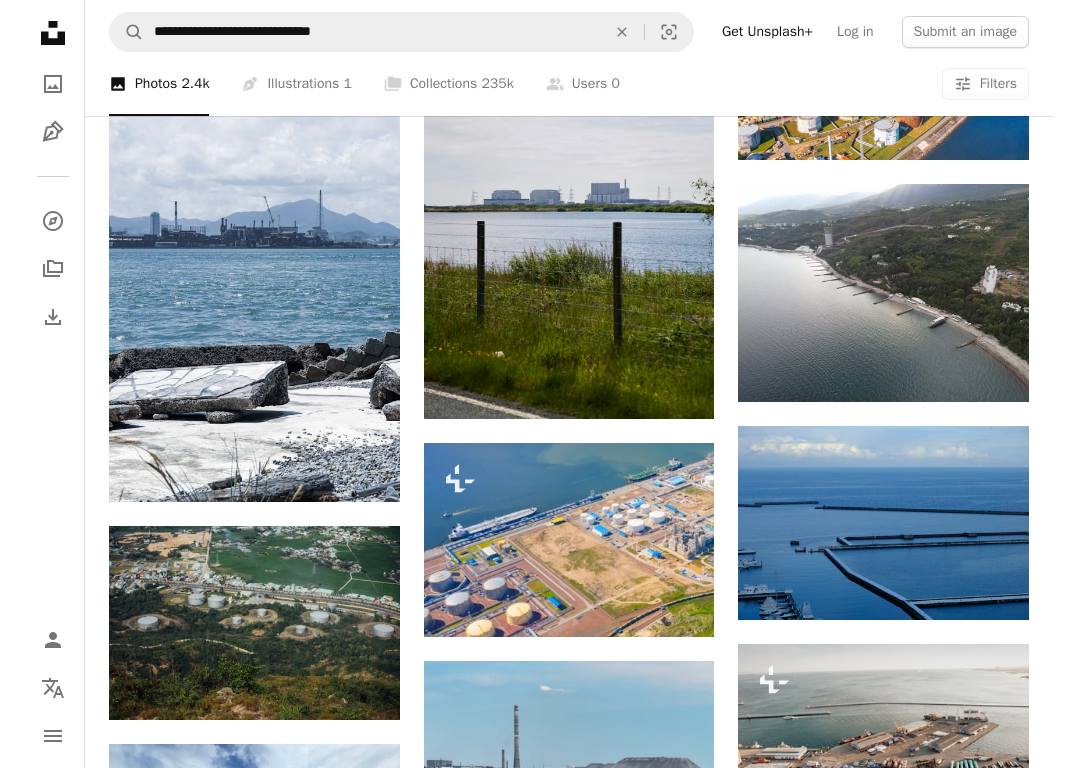 scroll, scrollTop: 3781, scrollLeft: 0, axis: vertical 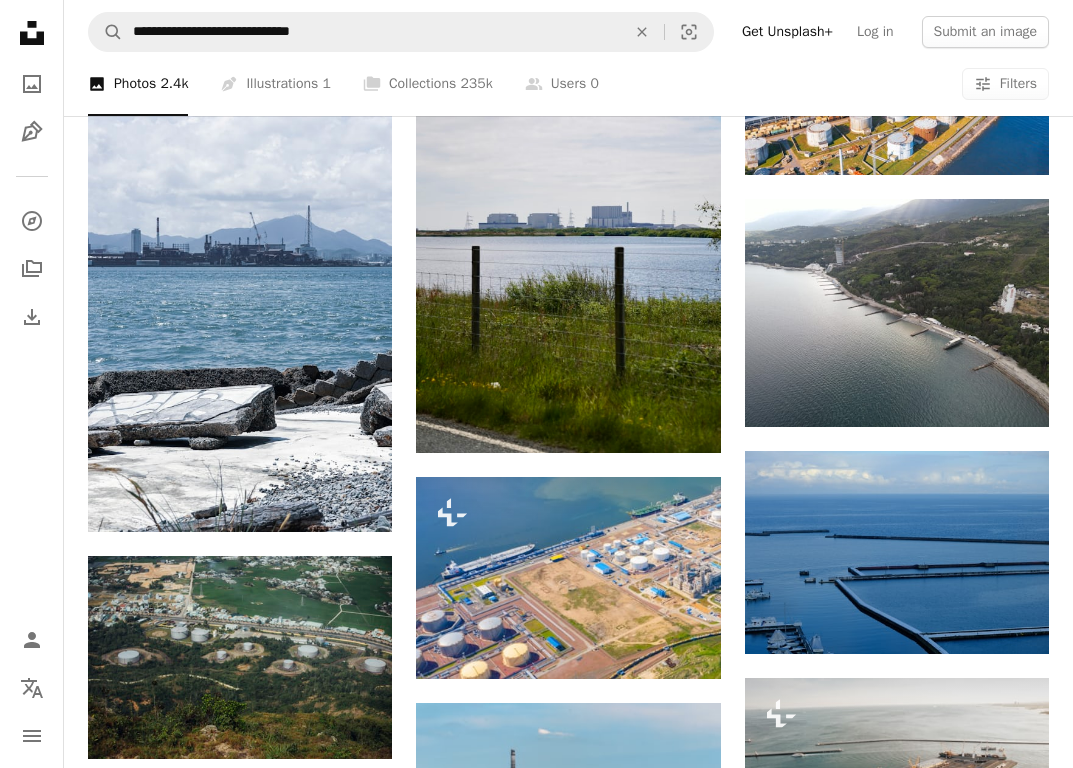 click on "**********" at bounding box center (568, 32) 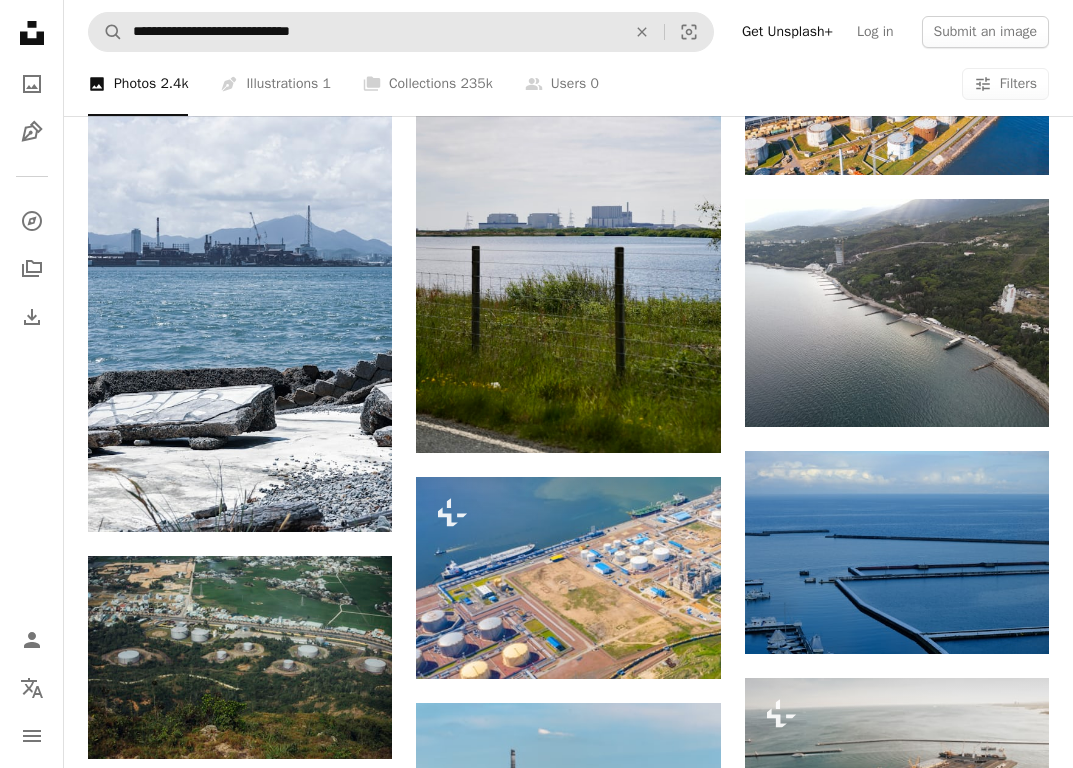 click on "**********" at bounding box center [568, 32] 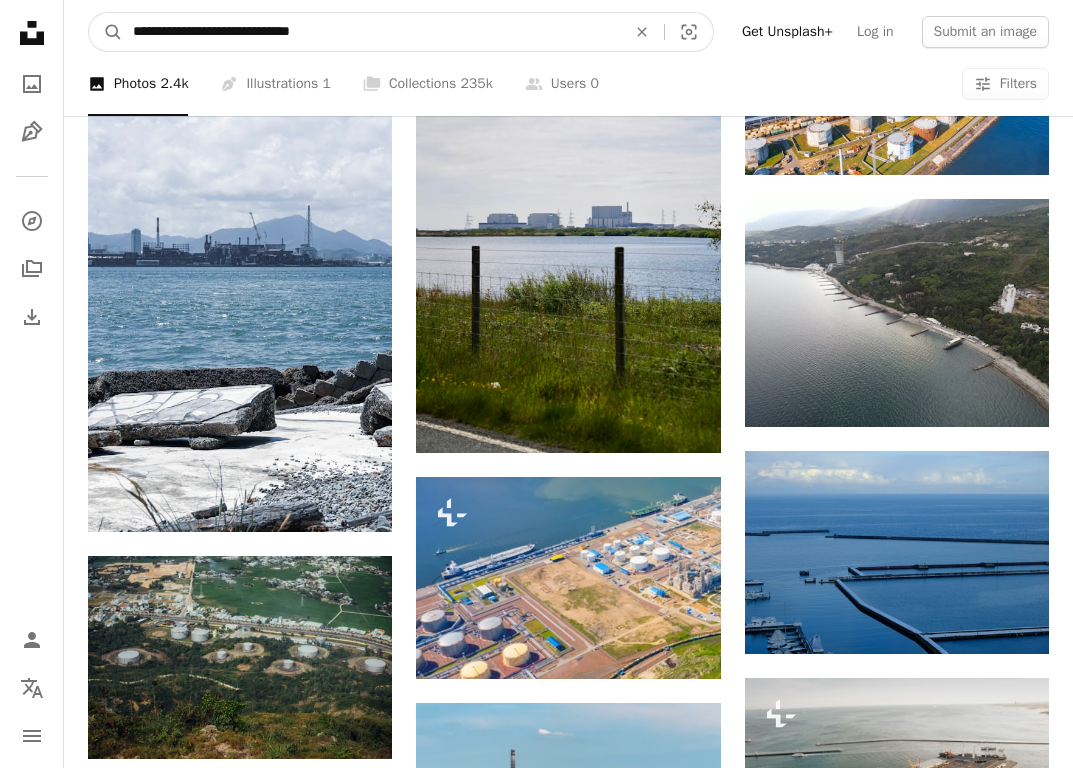 click on "**********" at bounding box center [371, 32] 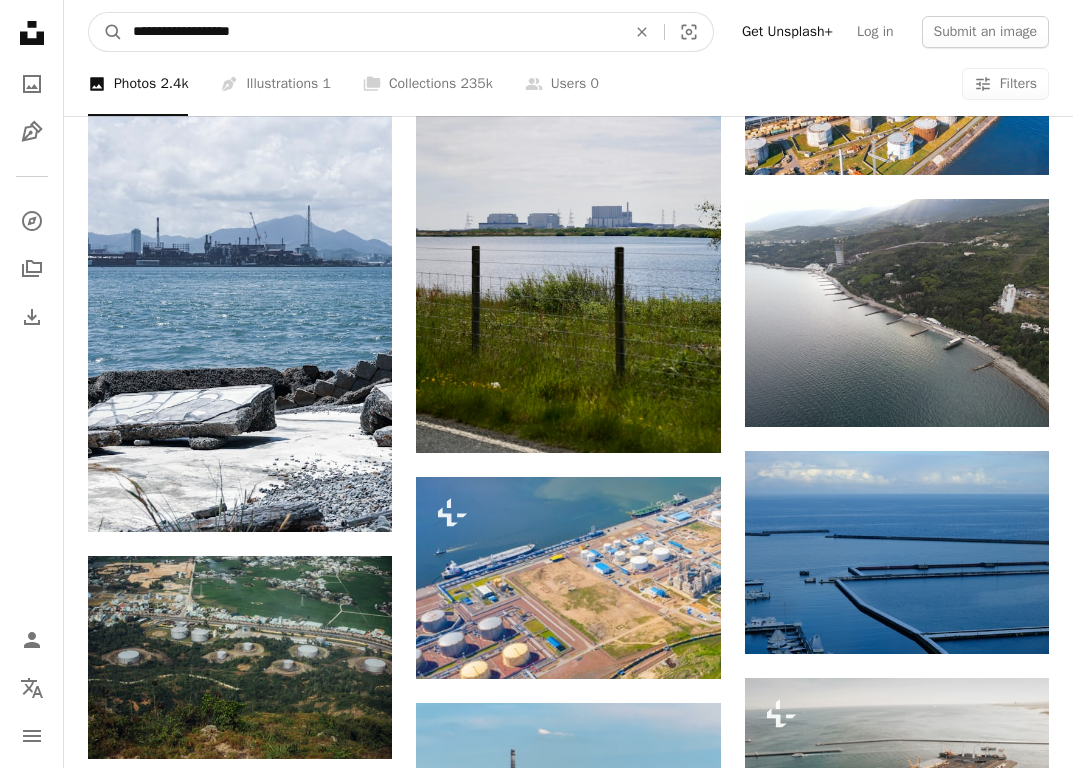 click on "**********" at bounding box center [371, 32] 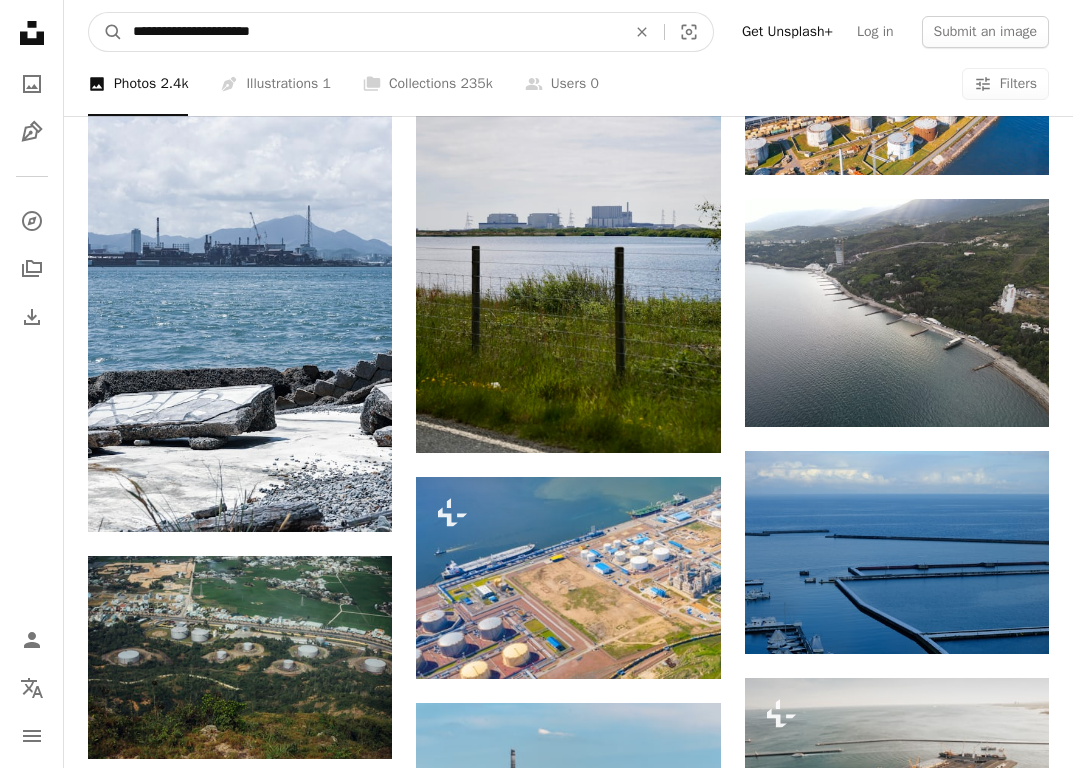 drag, startPoint x: 257, startPoint y: 28, endPoint x: 314, endPoint y: 29, distance: 57.00877 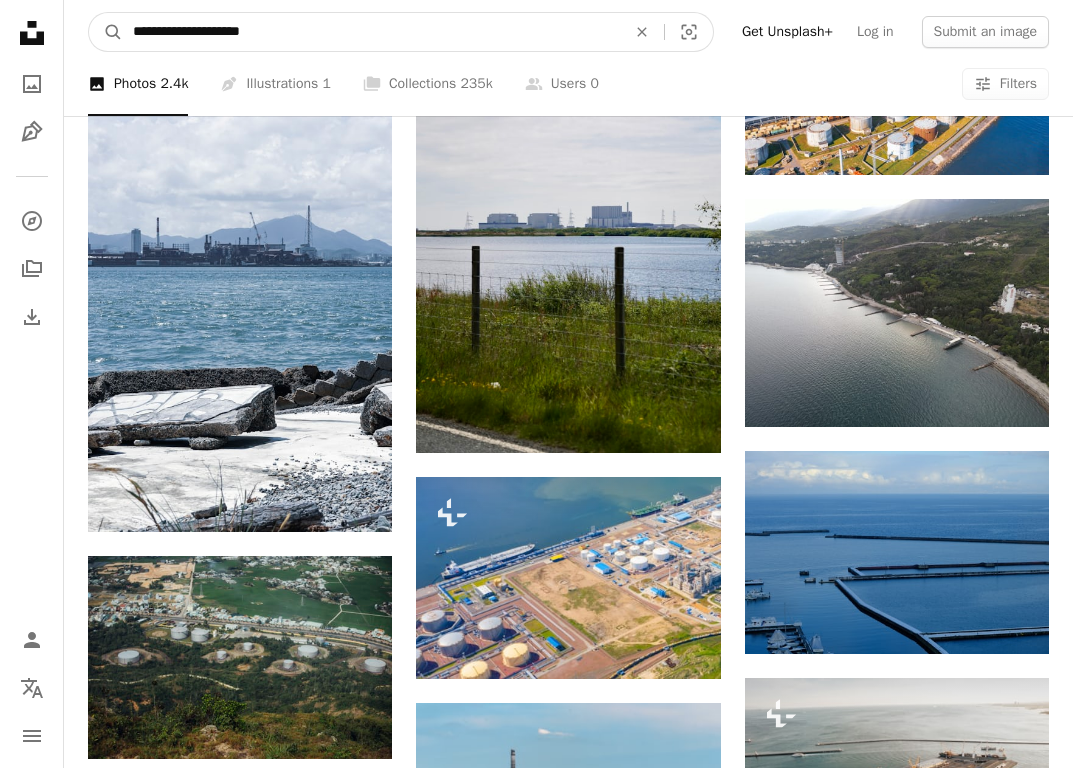 click on "**********" at bounding box center (371, 32) 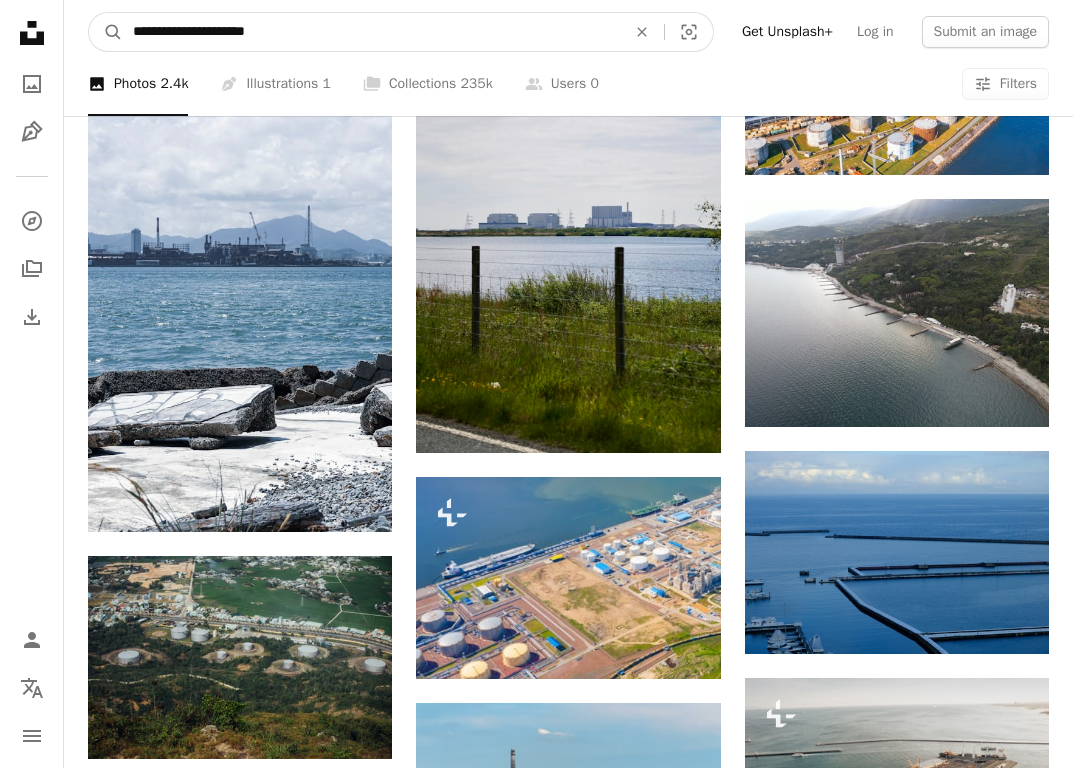 click on "A magnifying glass" at bounding box center (106, 32) 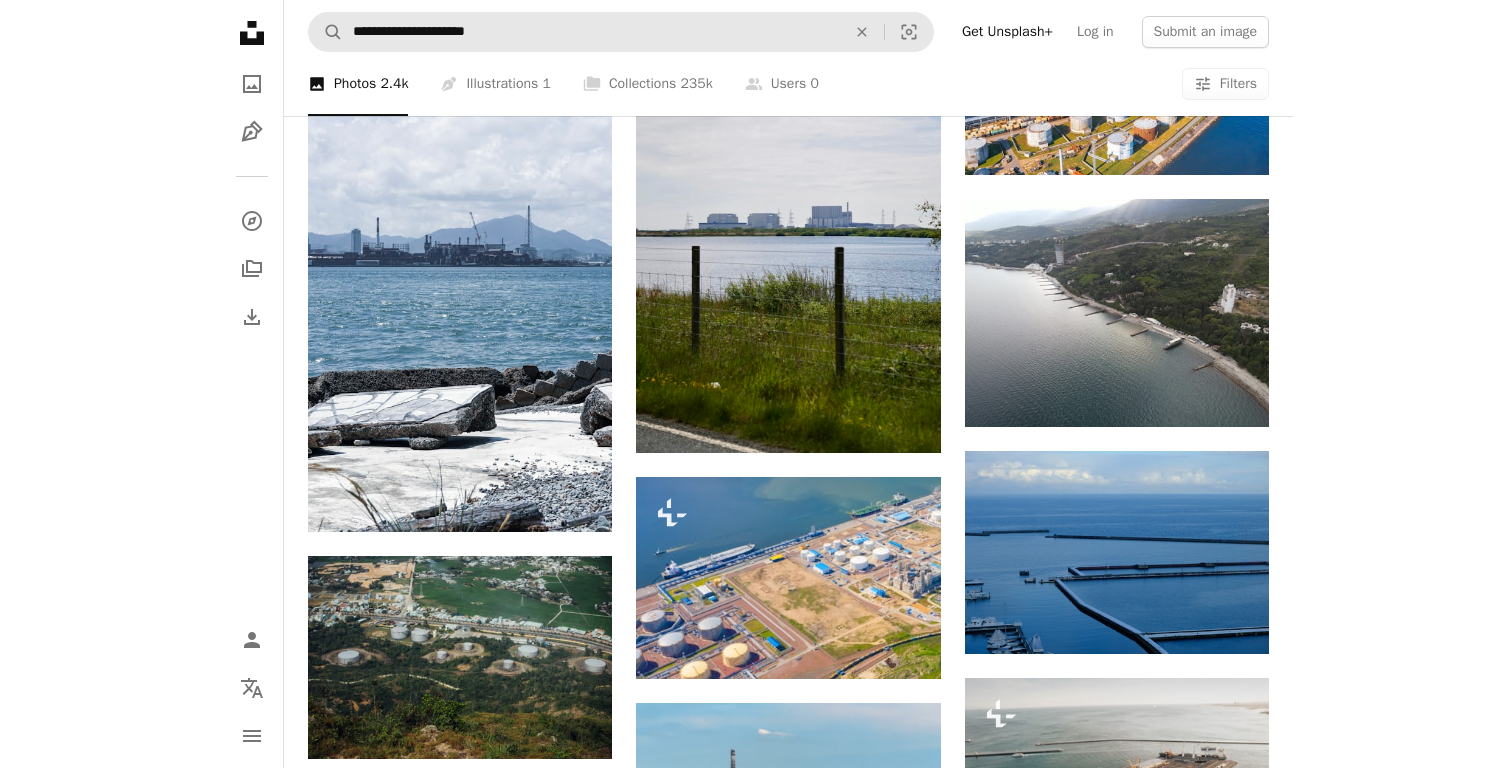 scroll, scrollTop: 0, scrollLeft: 0, axis: both 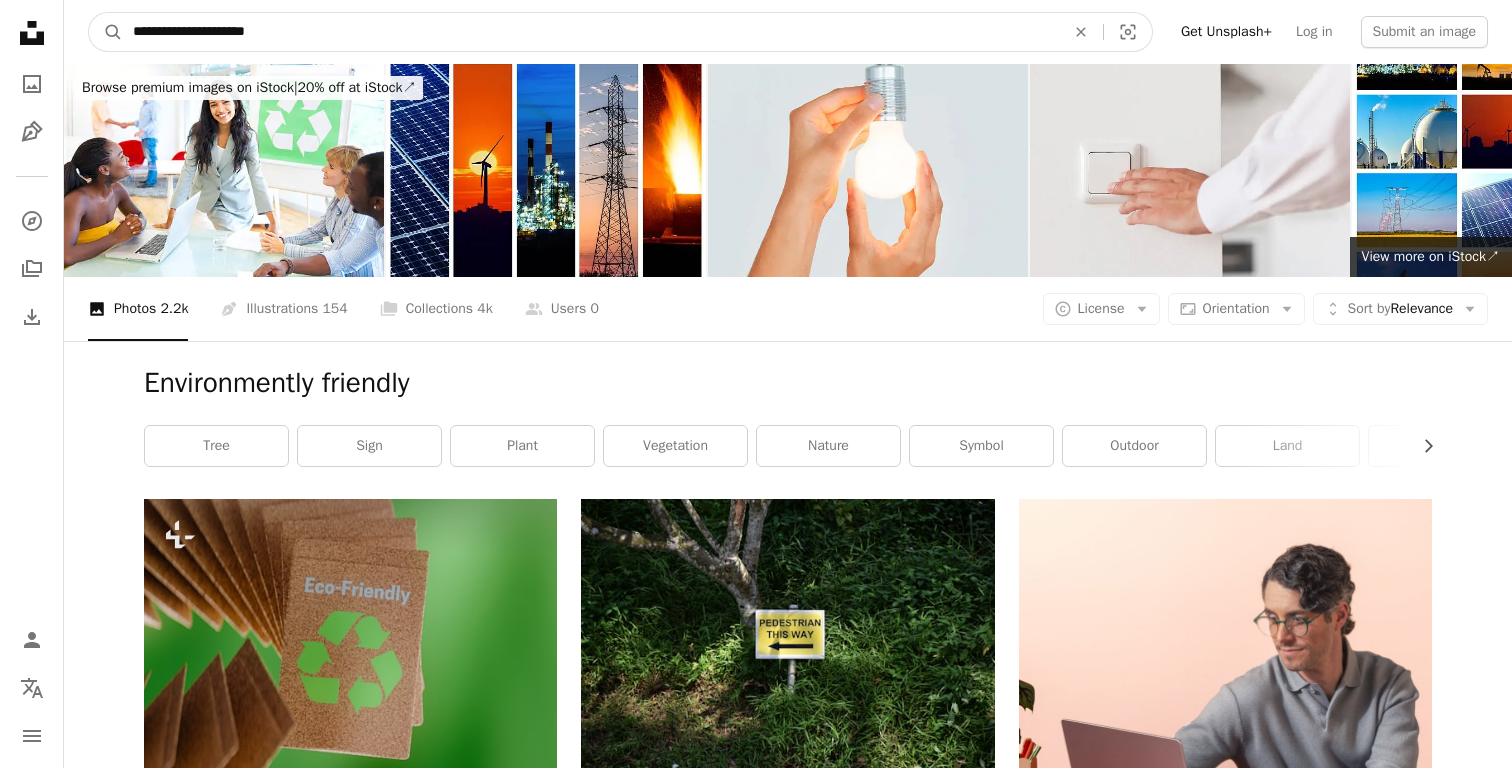 click on "**********" at bounding box center (591, 32) 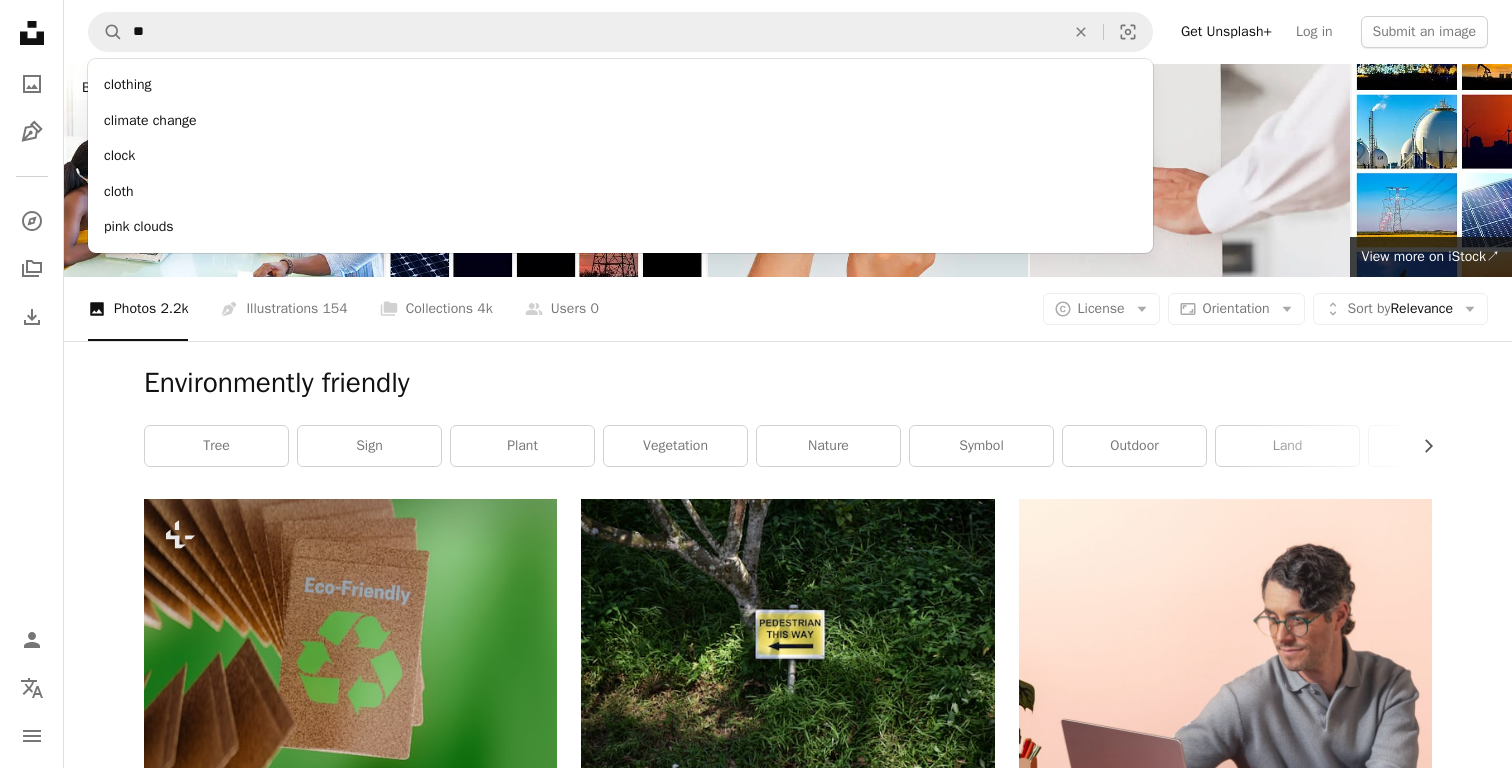 click on "Unsplash logo Unsplash Home A photo Pen Tool A compass A stack of folders Download Person Localization icon navigation menu" at bounding box center [32, 384] 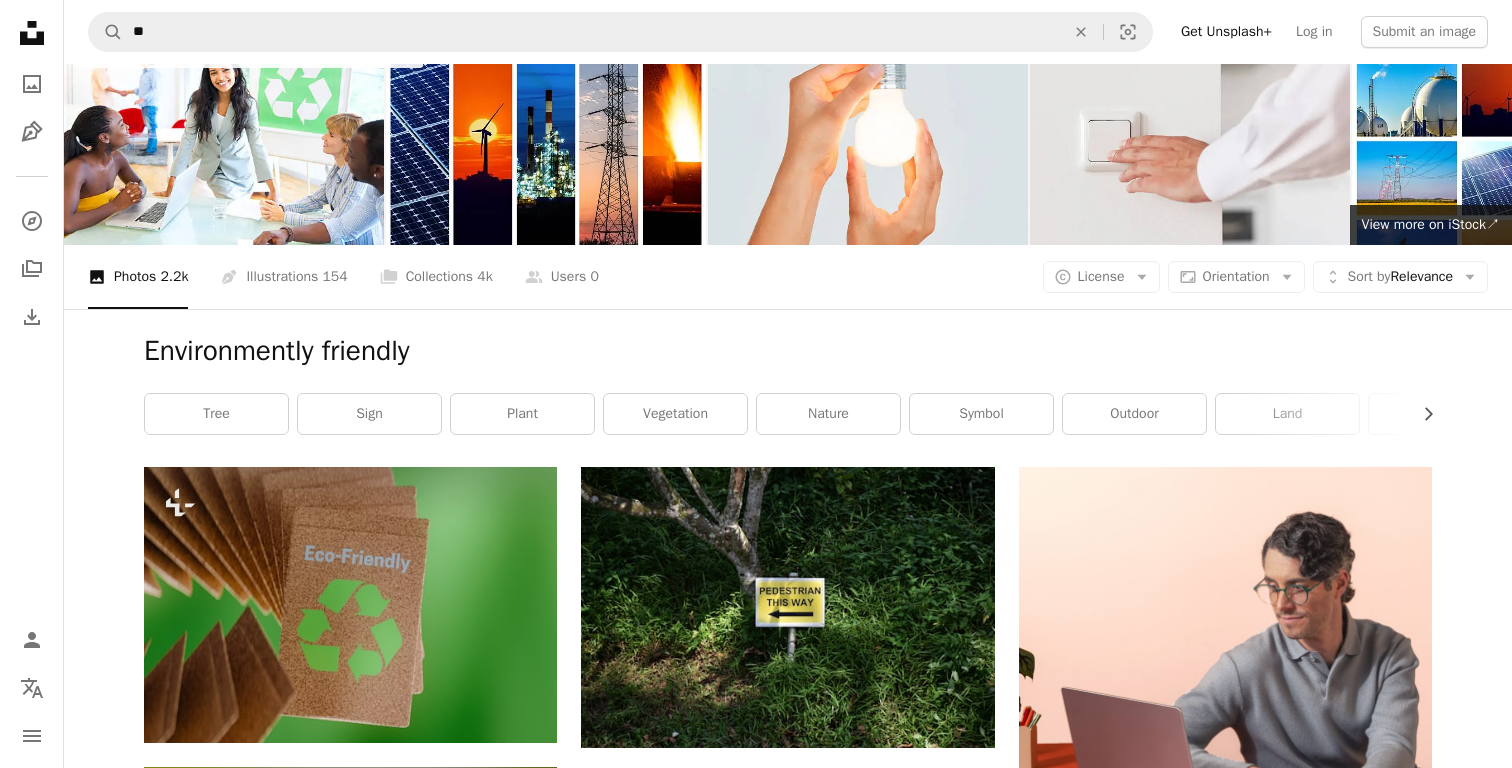 scroll, scrollTop: 0, scrollLeft: 0, axis: both 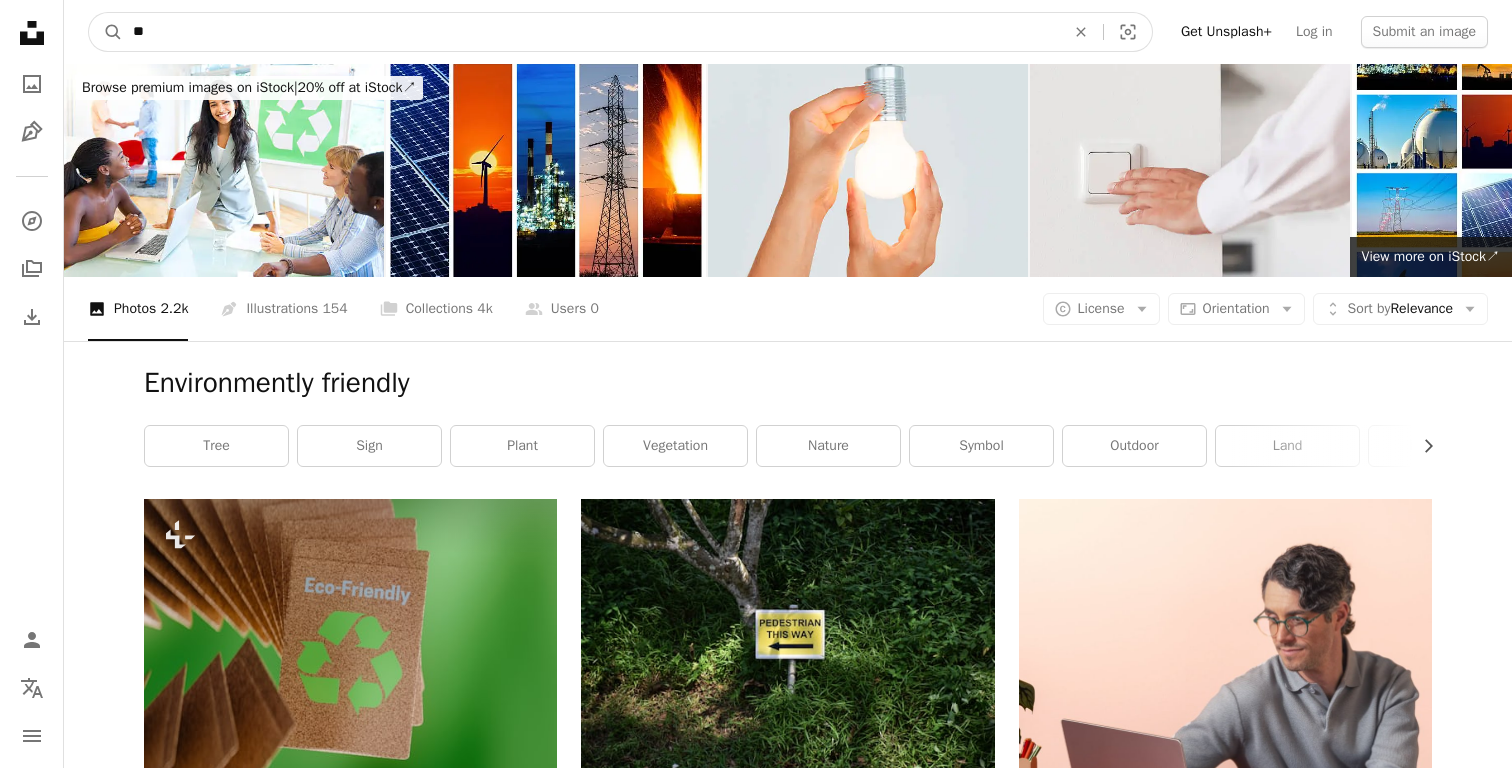 click on "**" at bounding box center [591, 32] 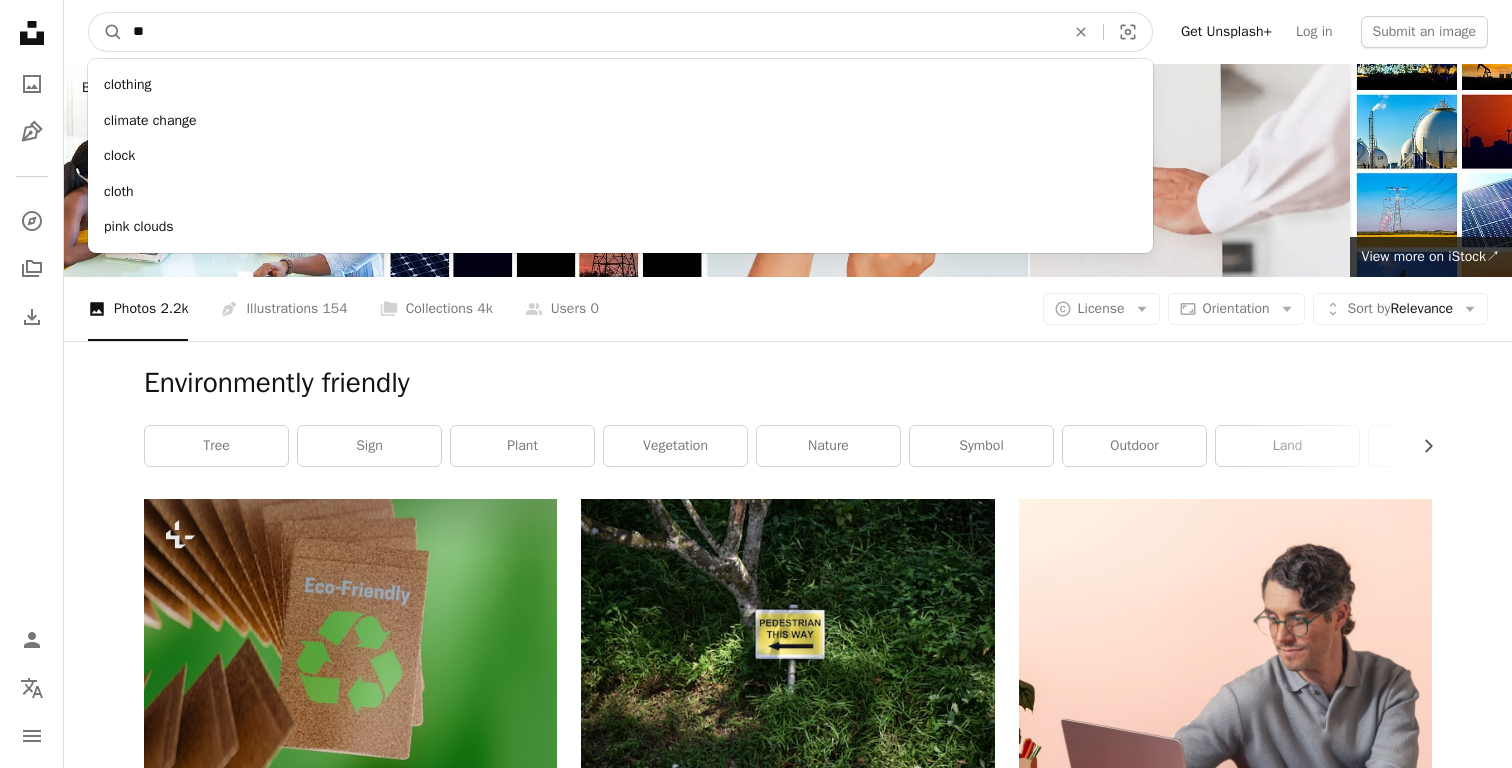click on "**" at bounding box center (591, 32) 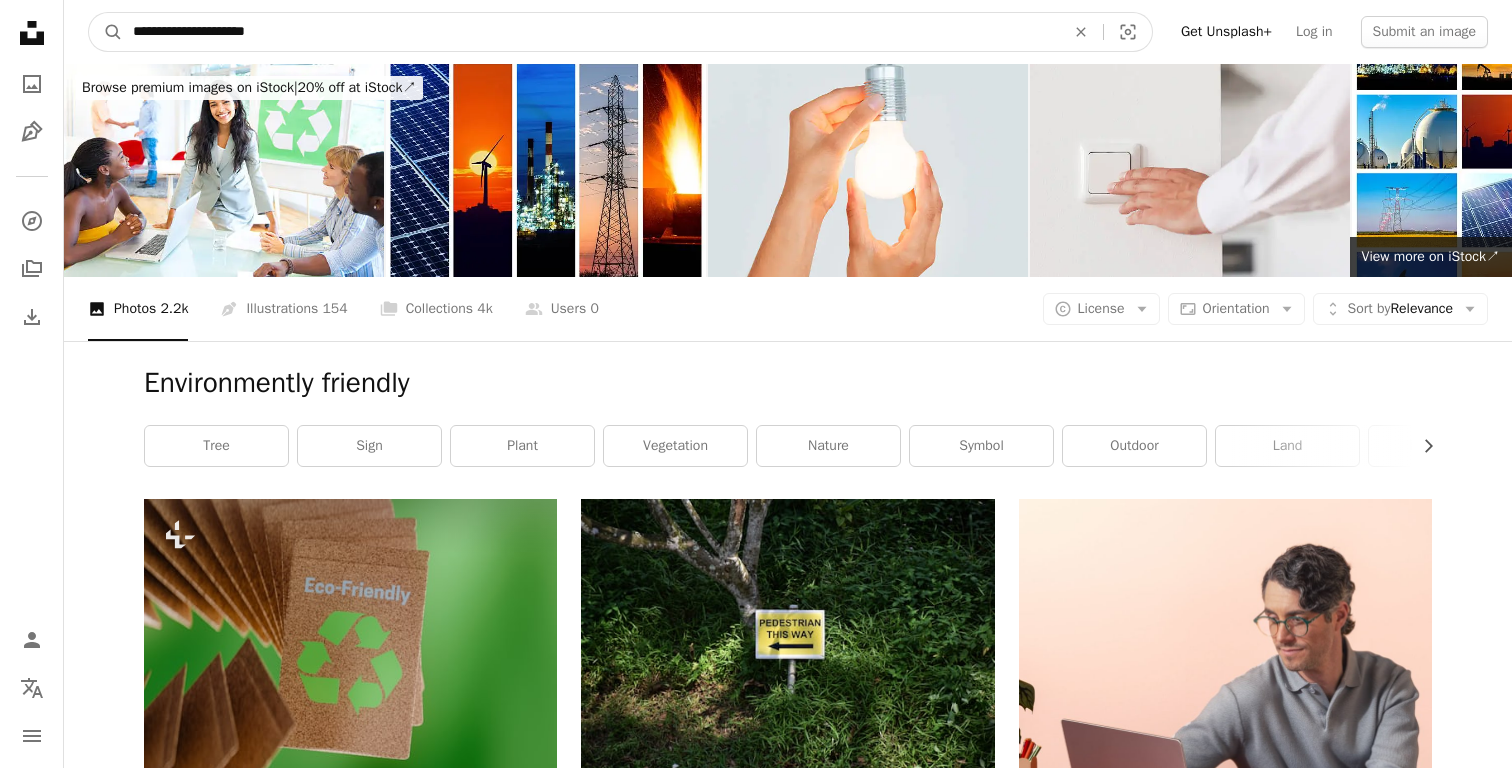 type on "**********" 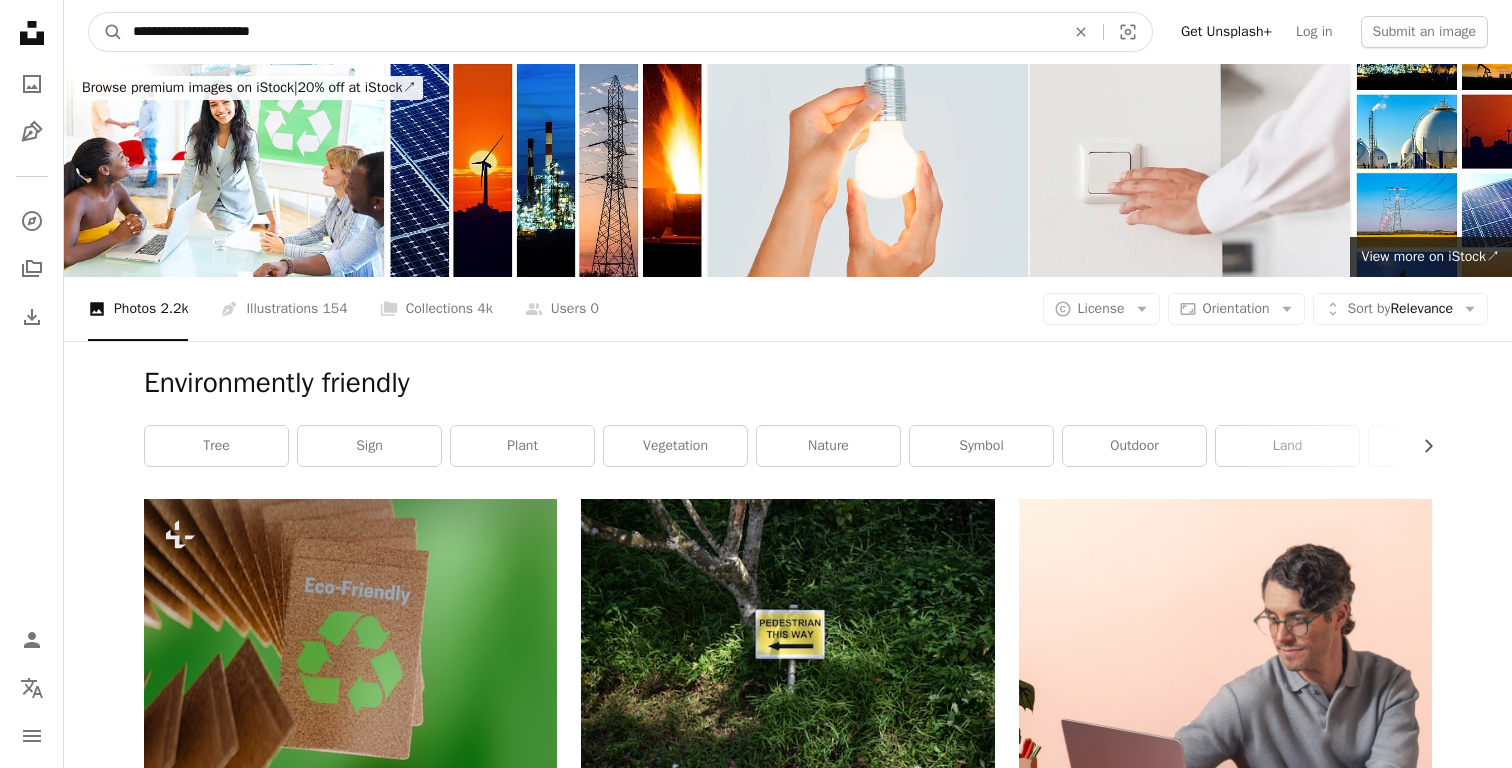 click on "A magnifying glass" at bounding box center [106, 32] 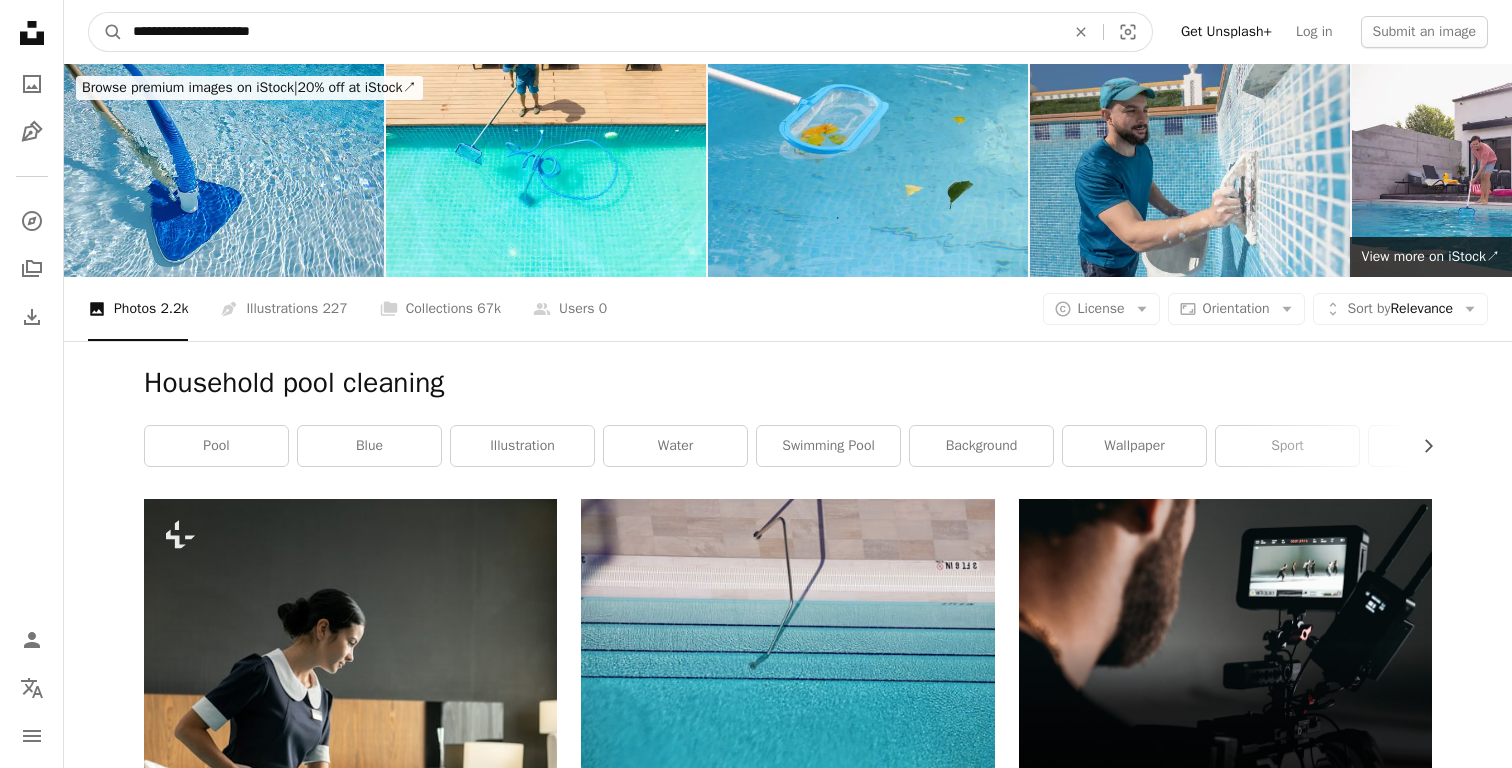 drag, startPoint x: 280, startPoint y: 43, endPoint x: 406, endPoint y: 54, distance: 126.47925 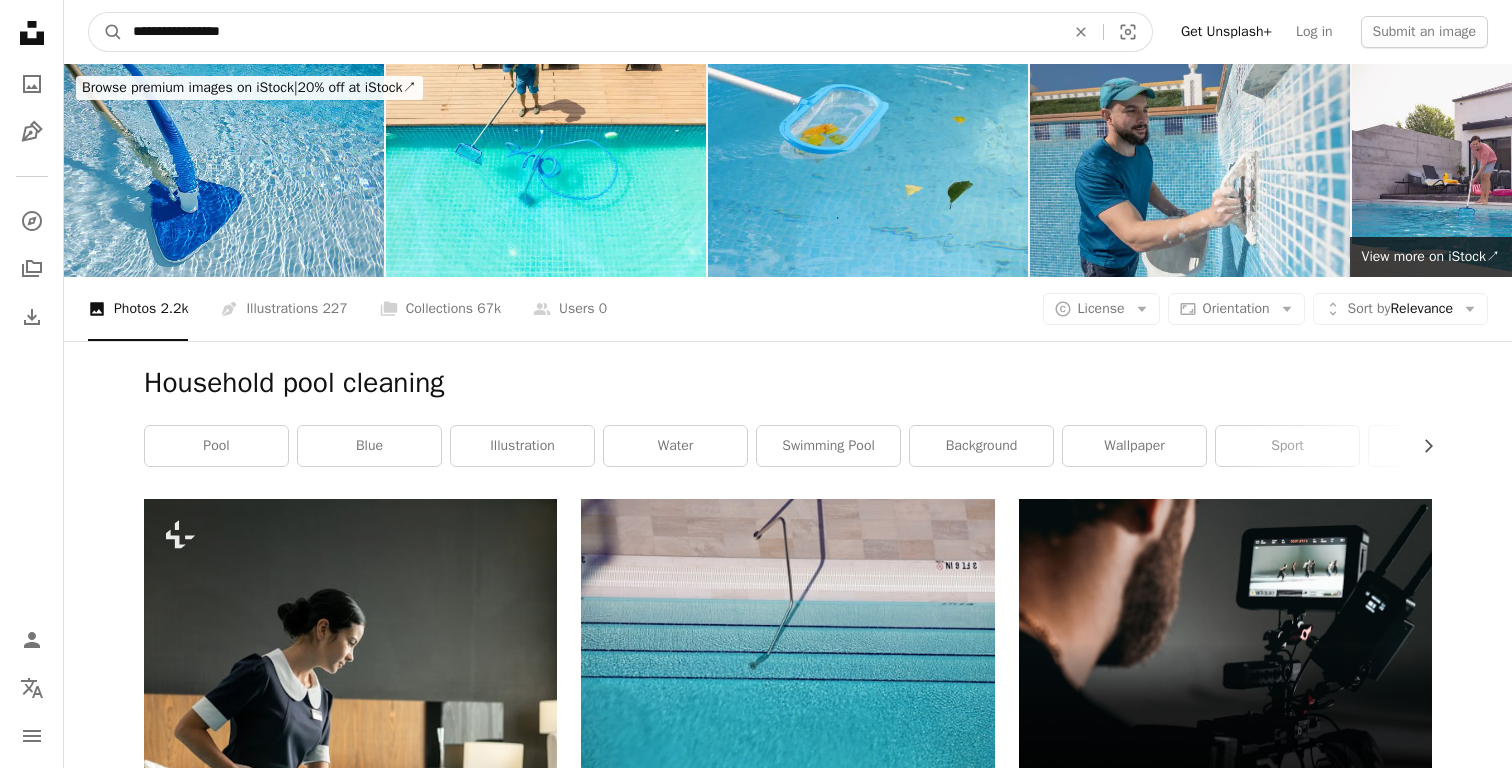 type on "**********" 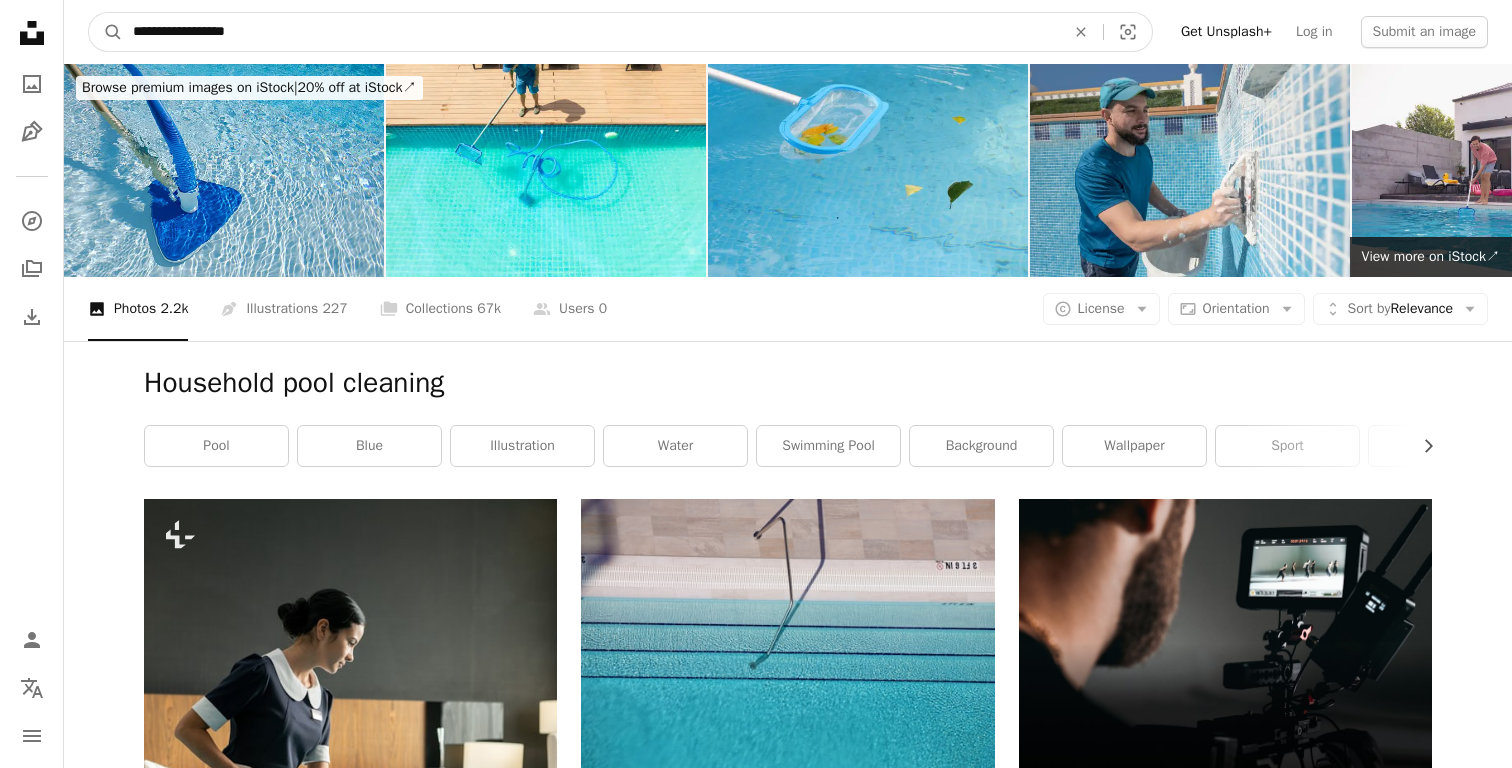 click on "A magnifying glass" at bounding box center [106, 32] 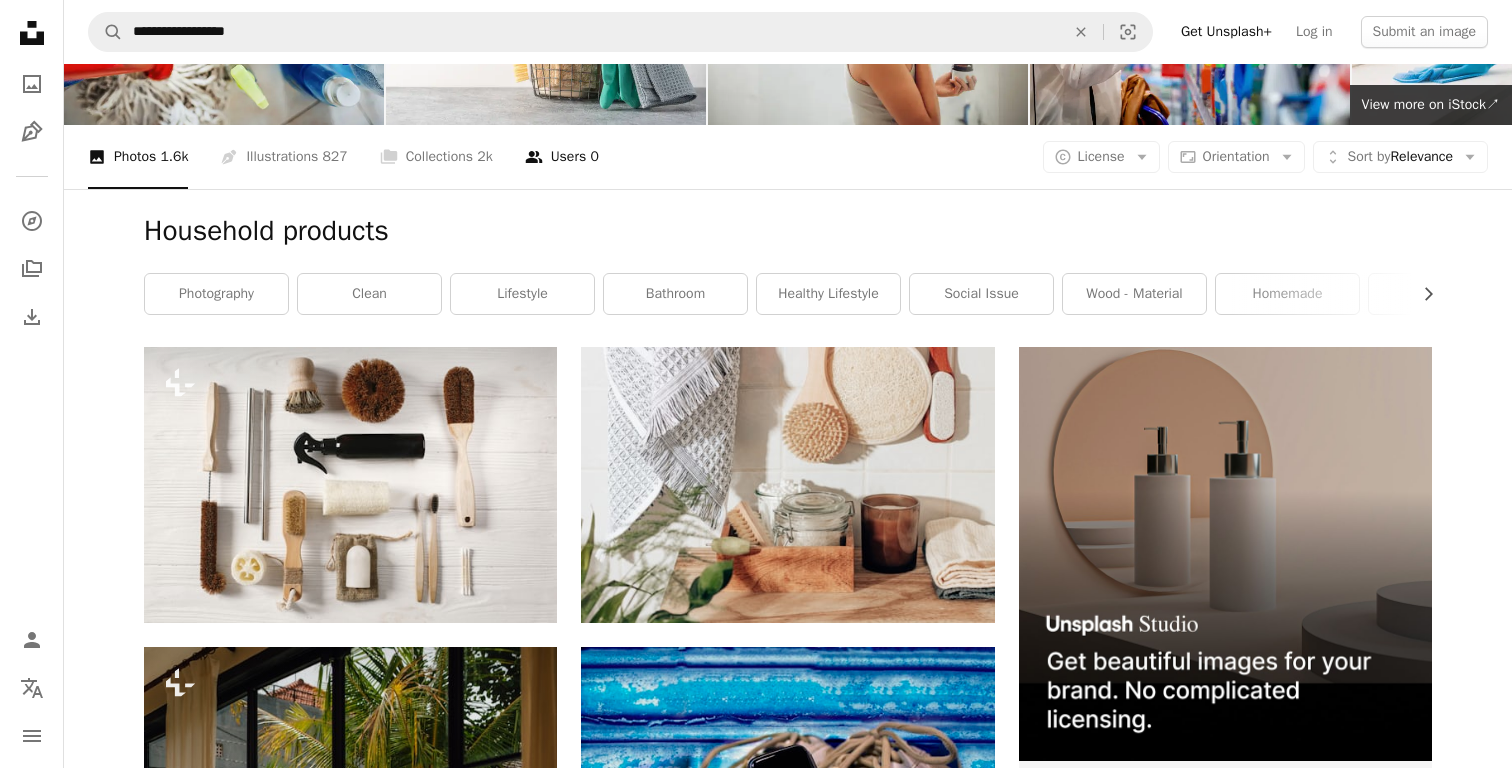 scroll, scrollTop: 0, scrollLeft: 0, axis: both 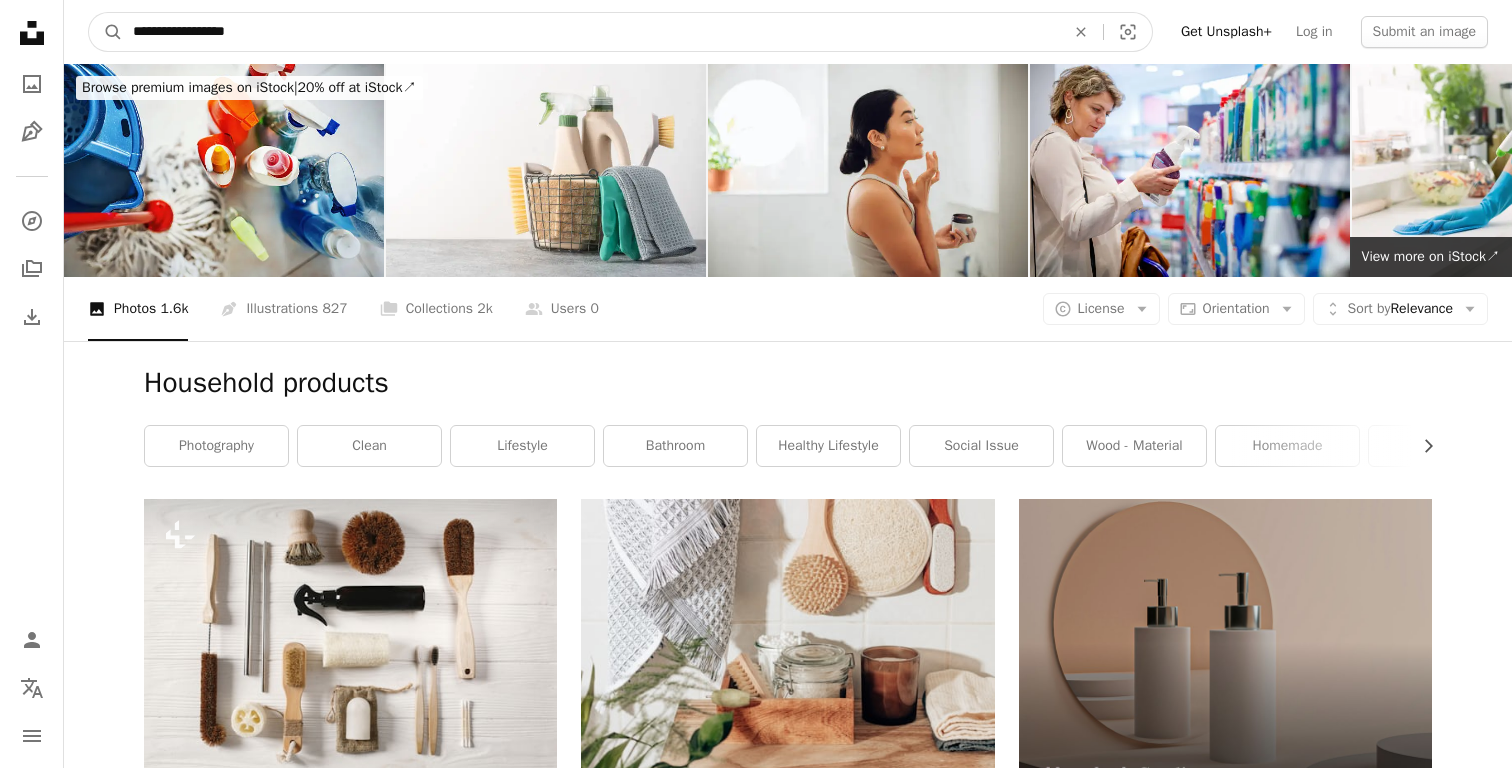 drag, startPoint x: 266, startPoint y: 25, endPoint x: 289, endPoint y: 33, distance: 24.351591 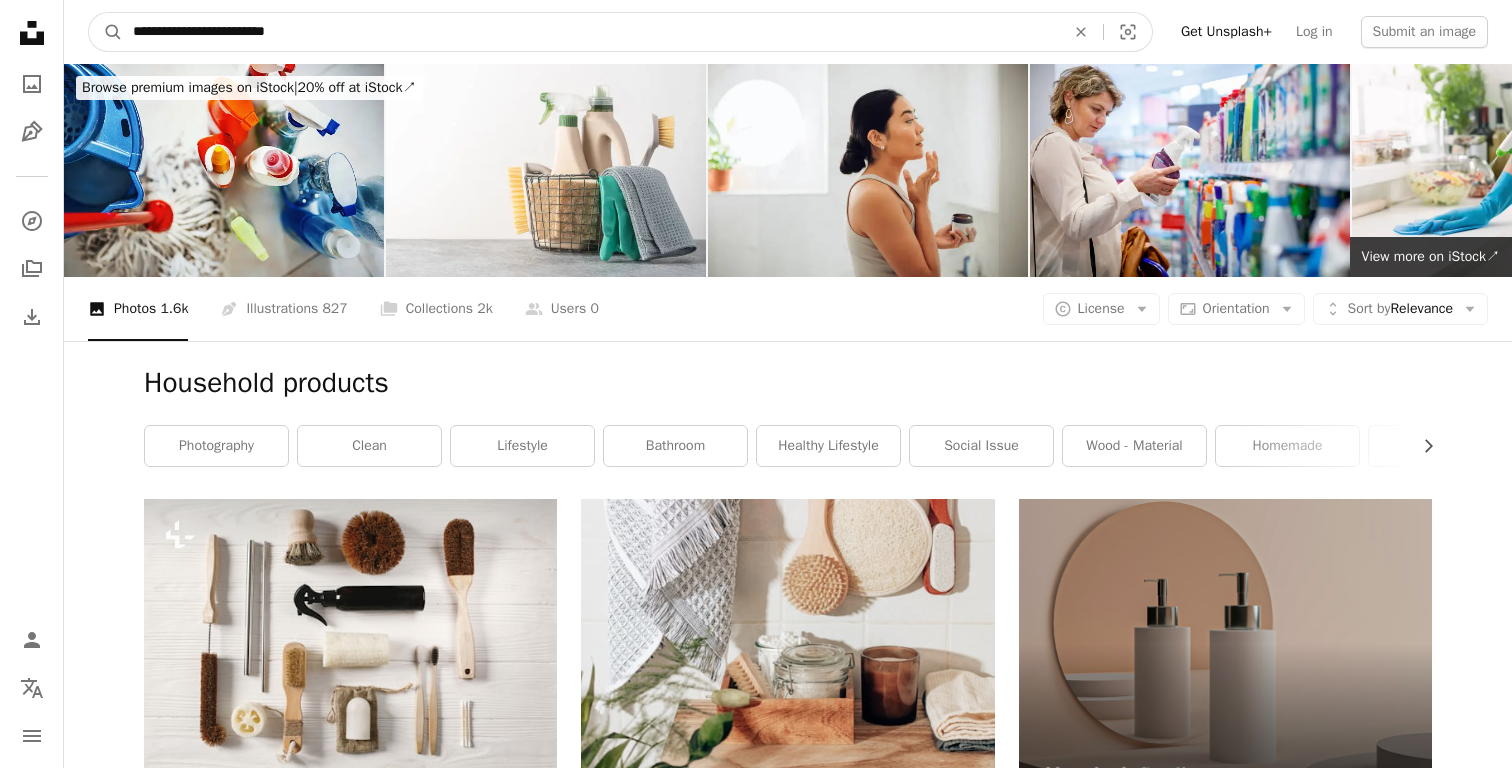 type on "**********" 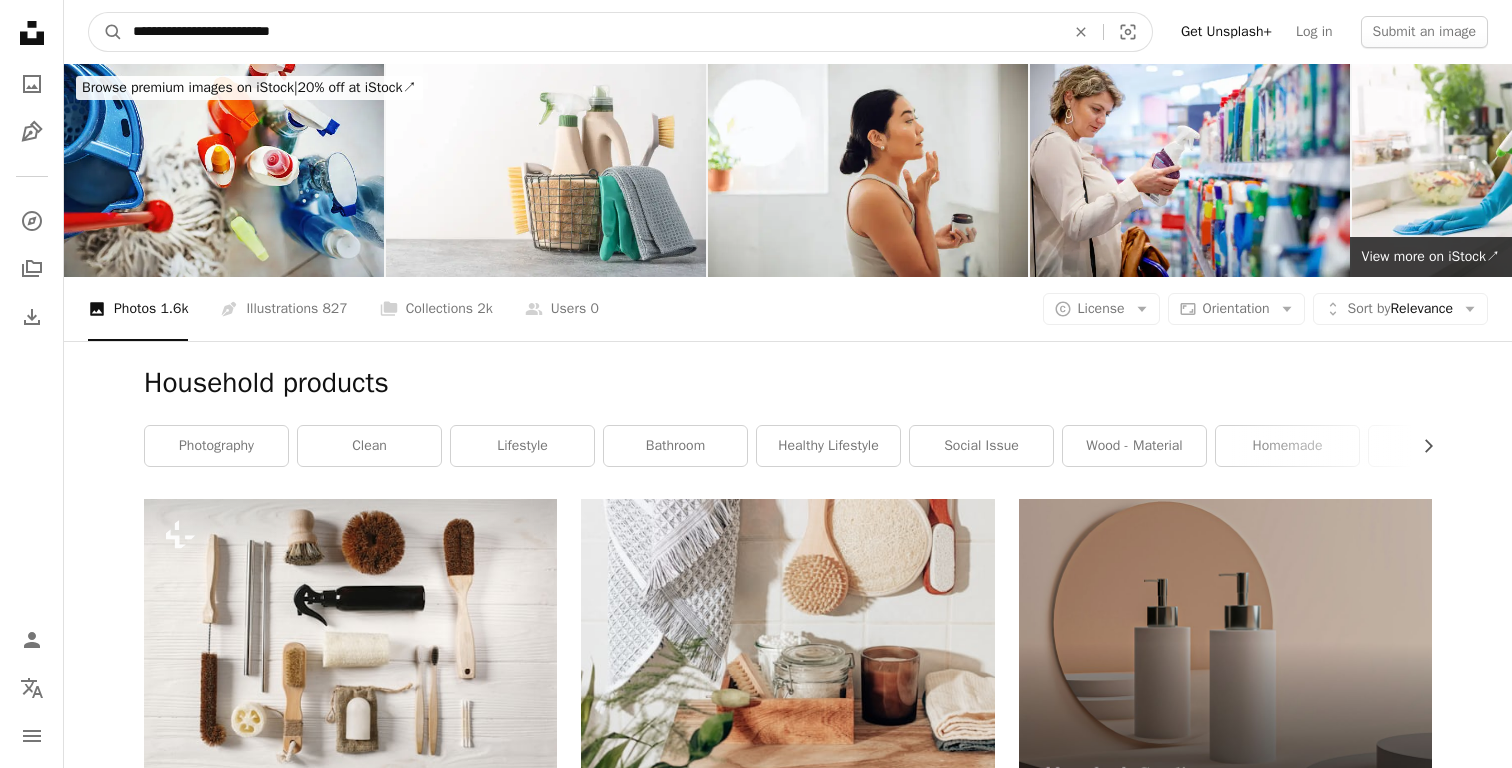 click on "A magnifying glass" at bounding box center [106, 32] 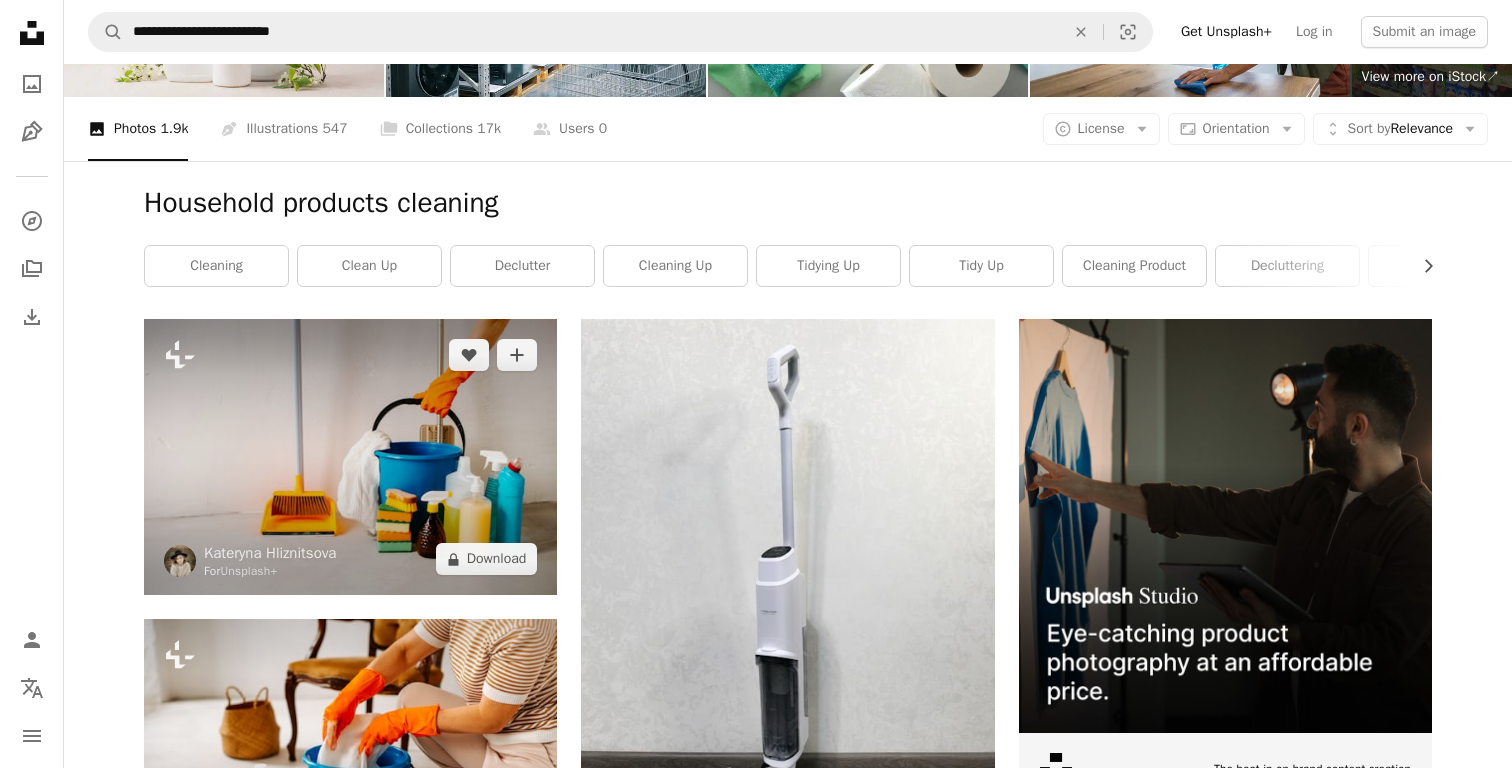 scroll, scrollTop: 195, scrollLeft: 0, axis: vertical 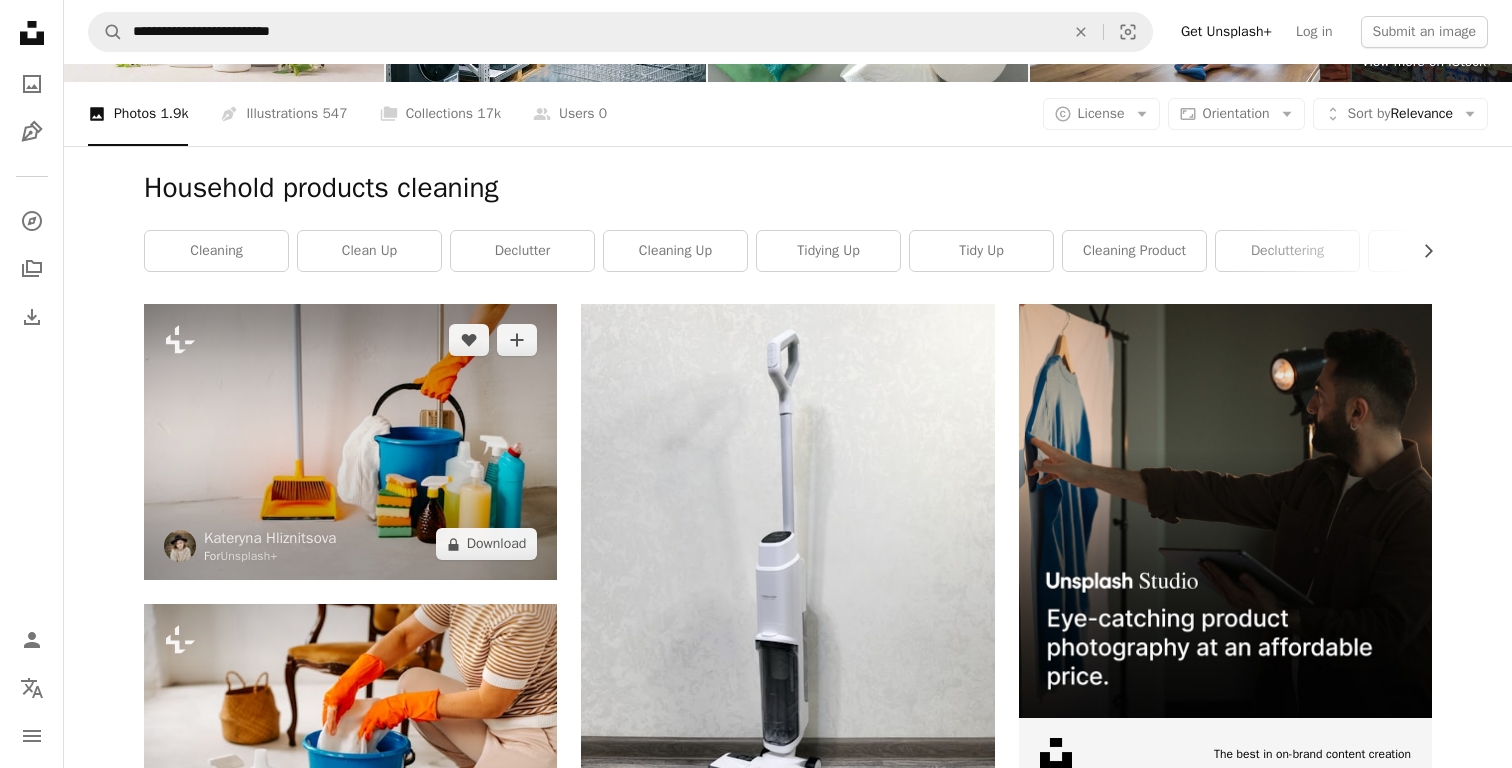 click at bounding box center [350, 442] 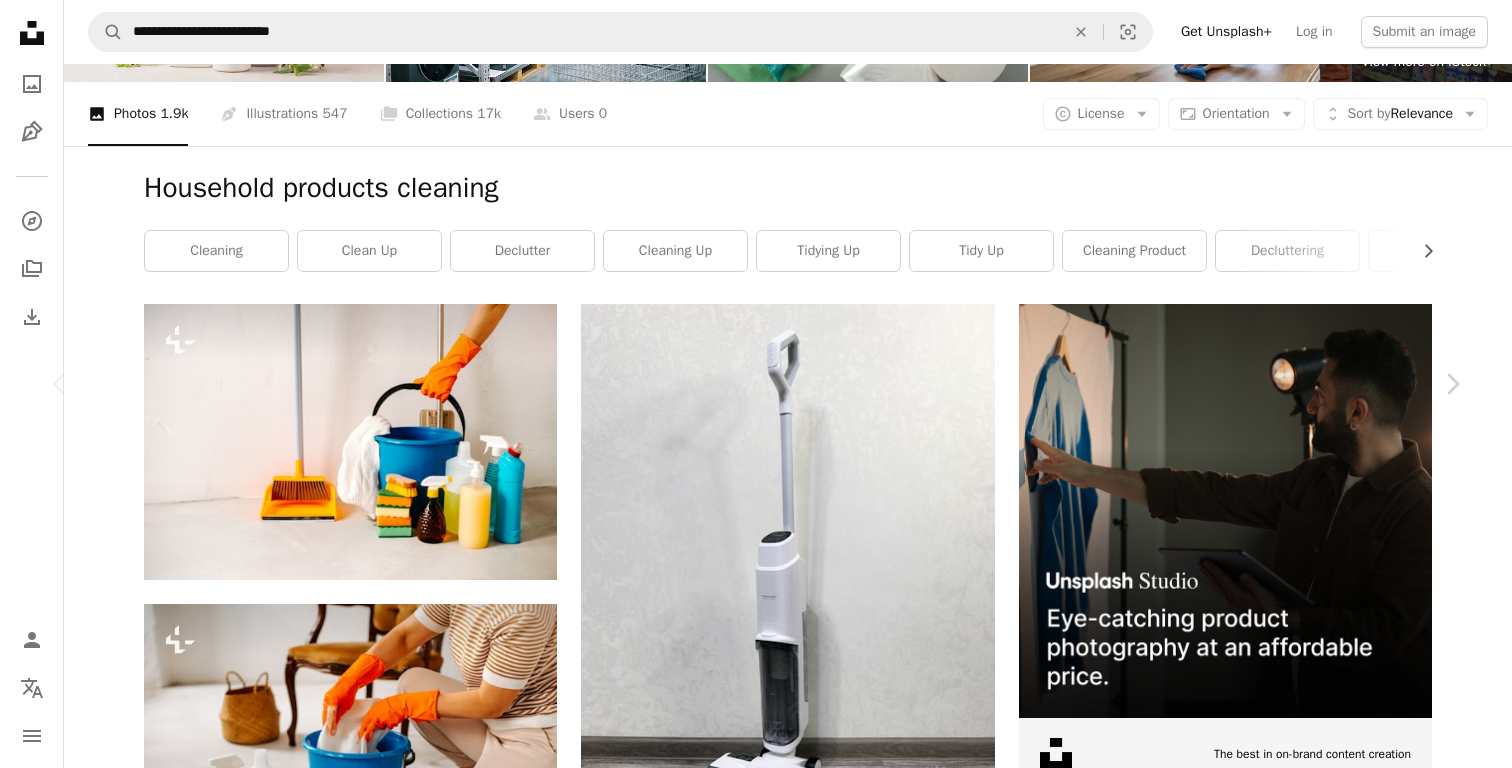 click on "An X shape Chevron left Chevron right Kateryna Hliznitsova For Unsplash+ A heart A plus sign A lock Download Zoom in A forward-right arrow Share More Actions Calendar outlined Published on March 29, 2023 Safety Licensed under the Unsplash+ License cleaning housekeeping declutter decluttering clean up cleaning up tidy up tidying up Public domain images From this series Chevron right Plus sign for Unsplash+ Plus sign for Unsplash+ Plus sign for Unsplash+ Plus sign for Unsplash+ Plus sign for Unsplash+ Plus sign for Unsplash+ Plus sign for Unsplash+ Plus sign for Unsplash+ Plus sign for Unsplash+ Plus sign for Unsplash+ Related images Plus sign for Unsplash+ A heart A plus sign Kateryna Hliznitsova For Unsplash+ A lock Download Plus sign for Unsplash+ A heart A plus sign Karolina Grabowska For Unsplash+ A lock Download Plus sign for Unsplash+ A heart A plus sign Kateryna Hliznitsova For Unsplash+ A lock Download Plus sign for Unsplash+ A heart A plus sign Kateryna Hliznitsova For Unsplash+ A lock Download" at bounding box center (756, 5203) 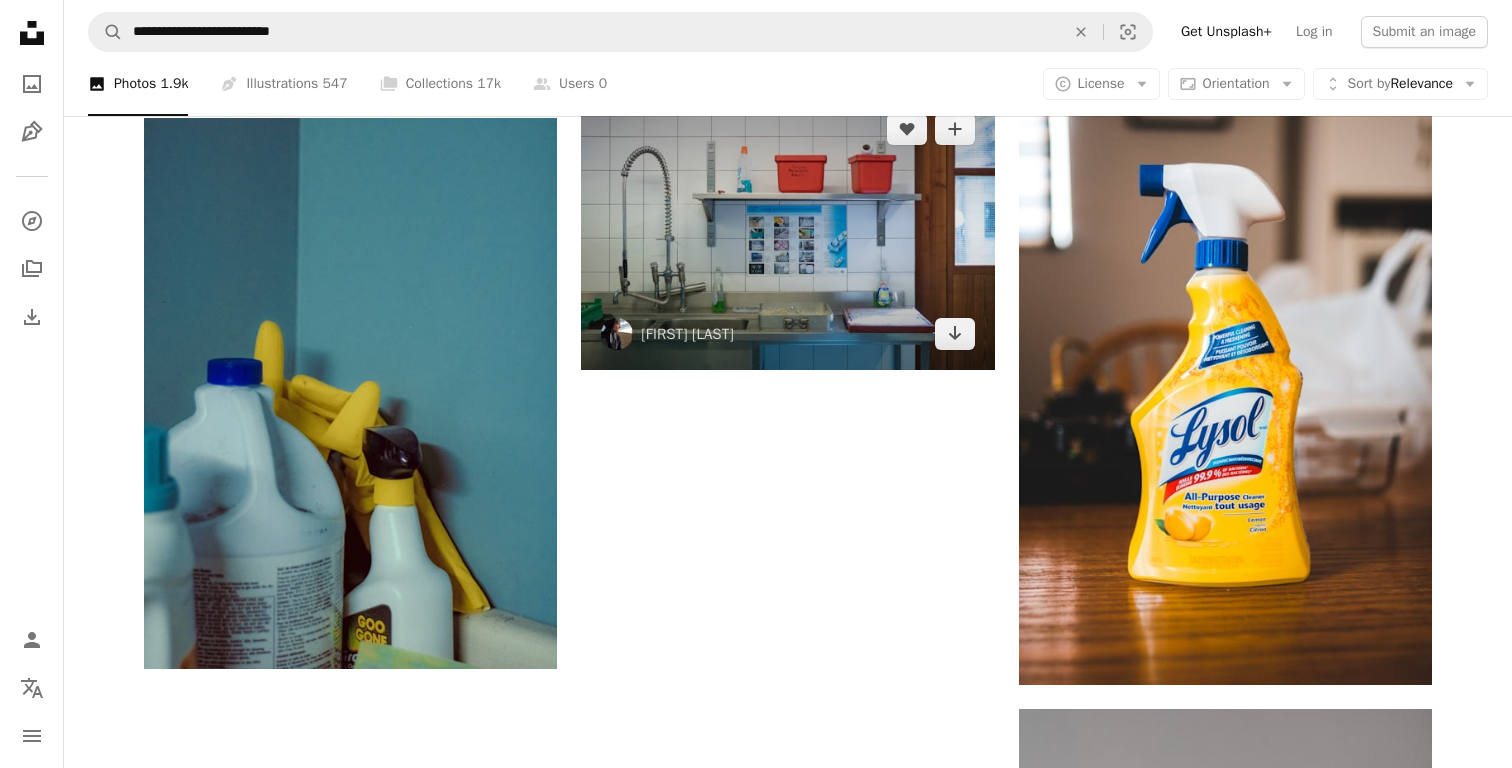 scroll, scrollTop: 2794, scrollLeft: 0, axis: vertical 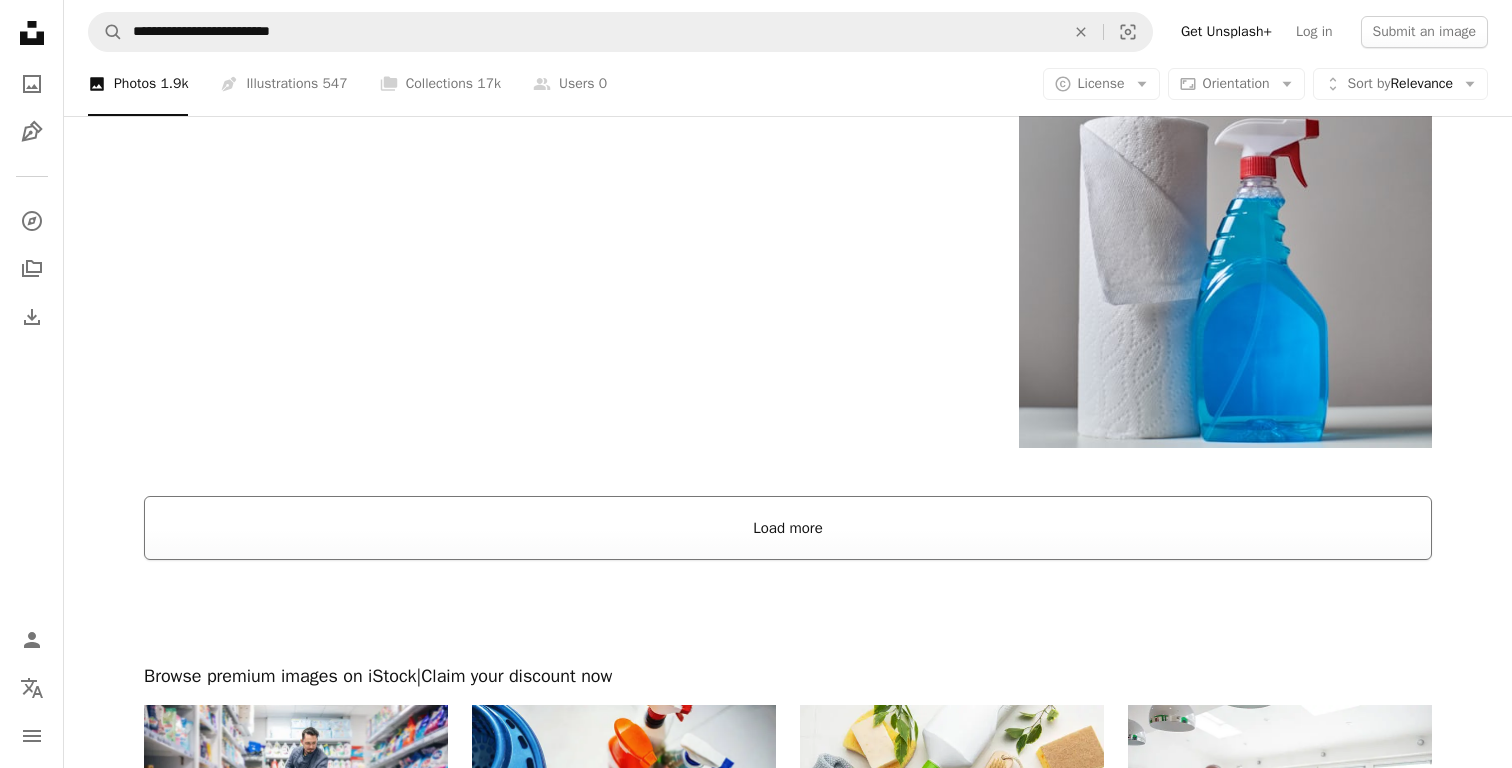 click on "Load more" at bounding box center [788, 528] 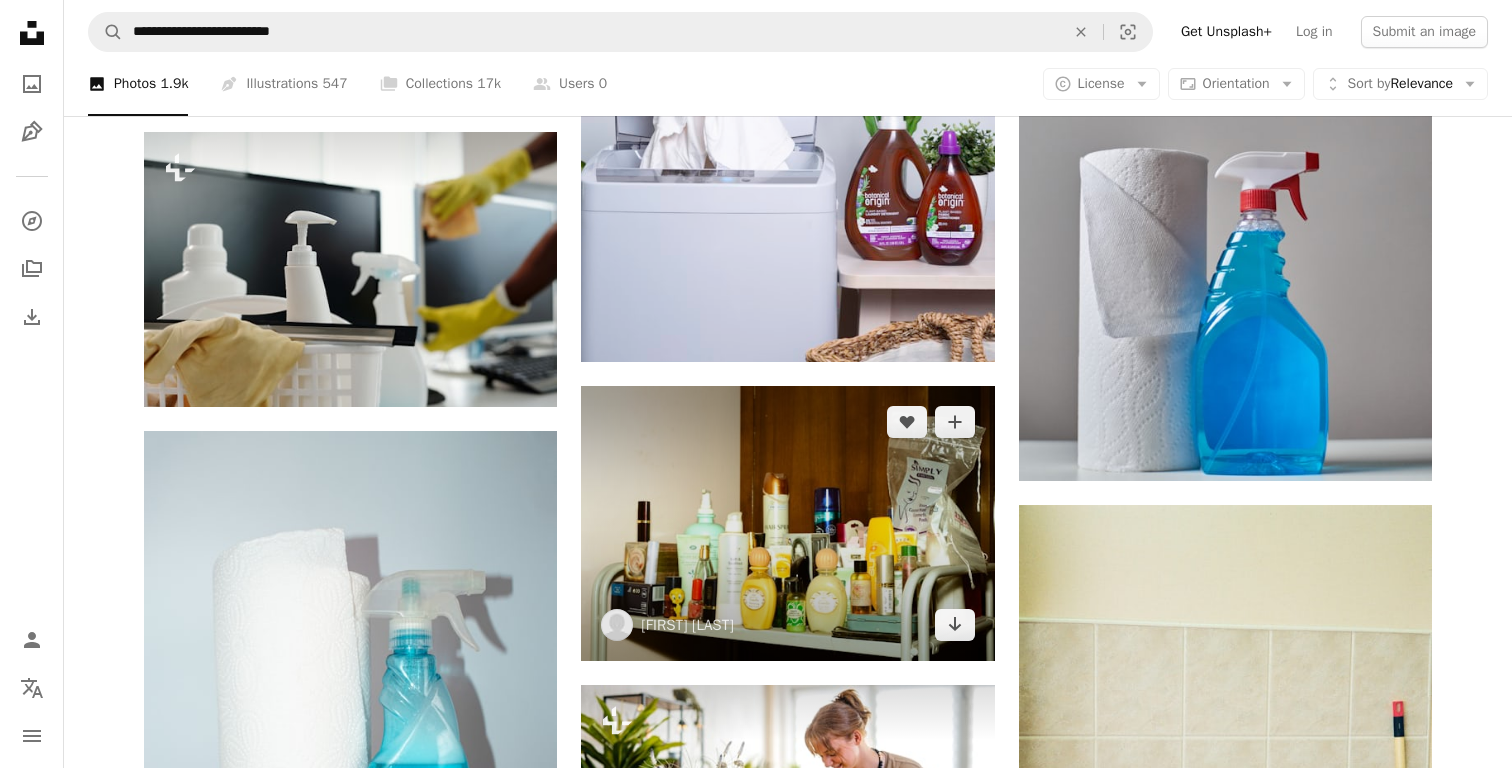 scroll, scrollTop: 3517, scrollLeft: 0, axis: vertical 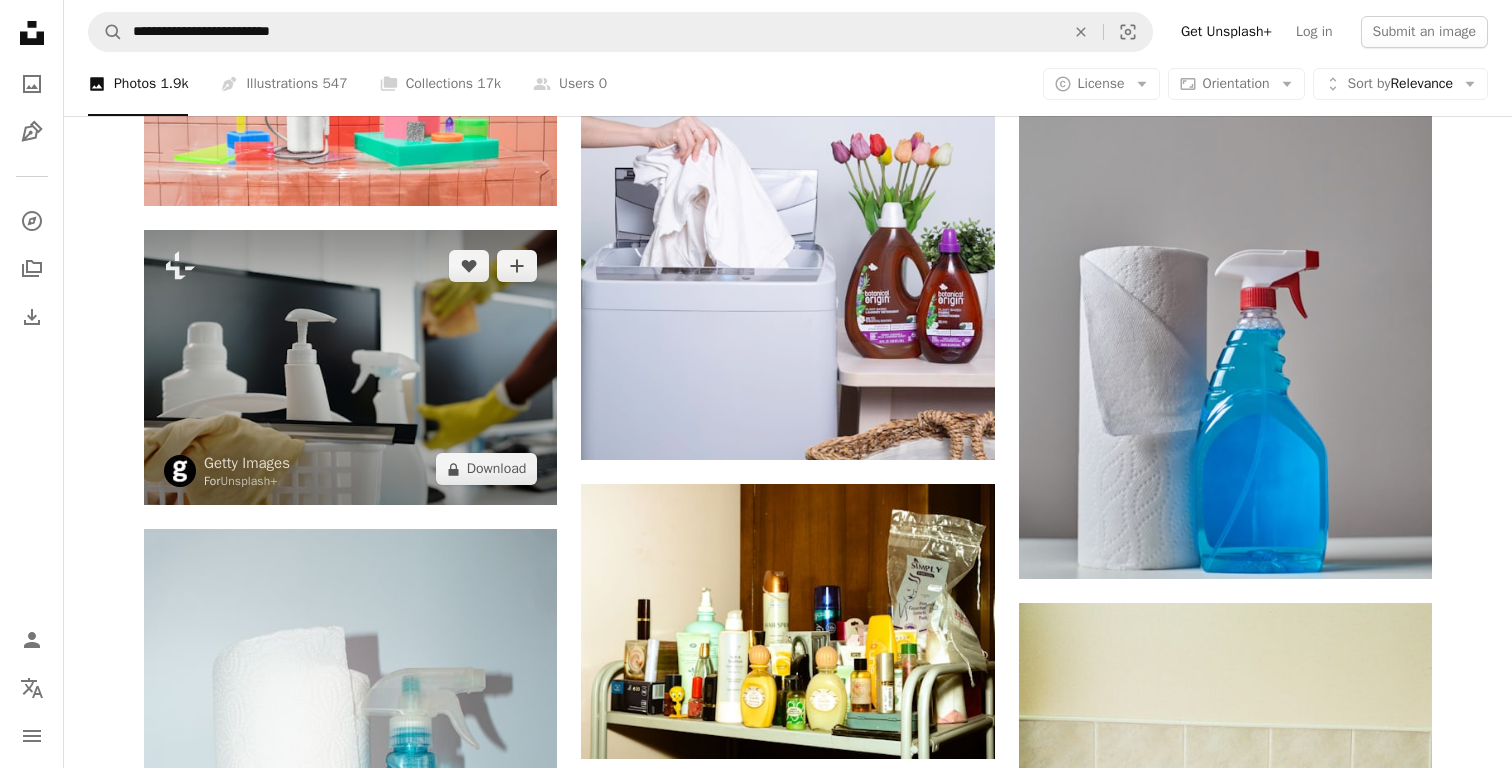 click at bounding box center [350, 367] 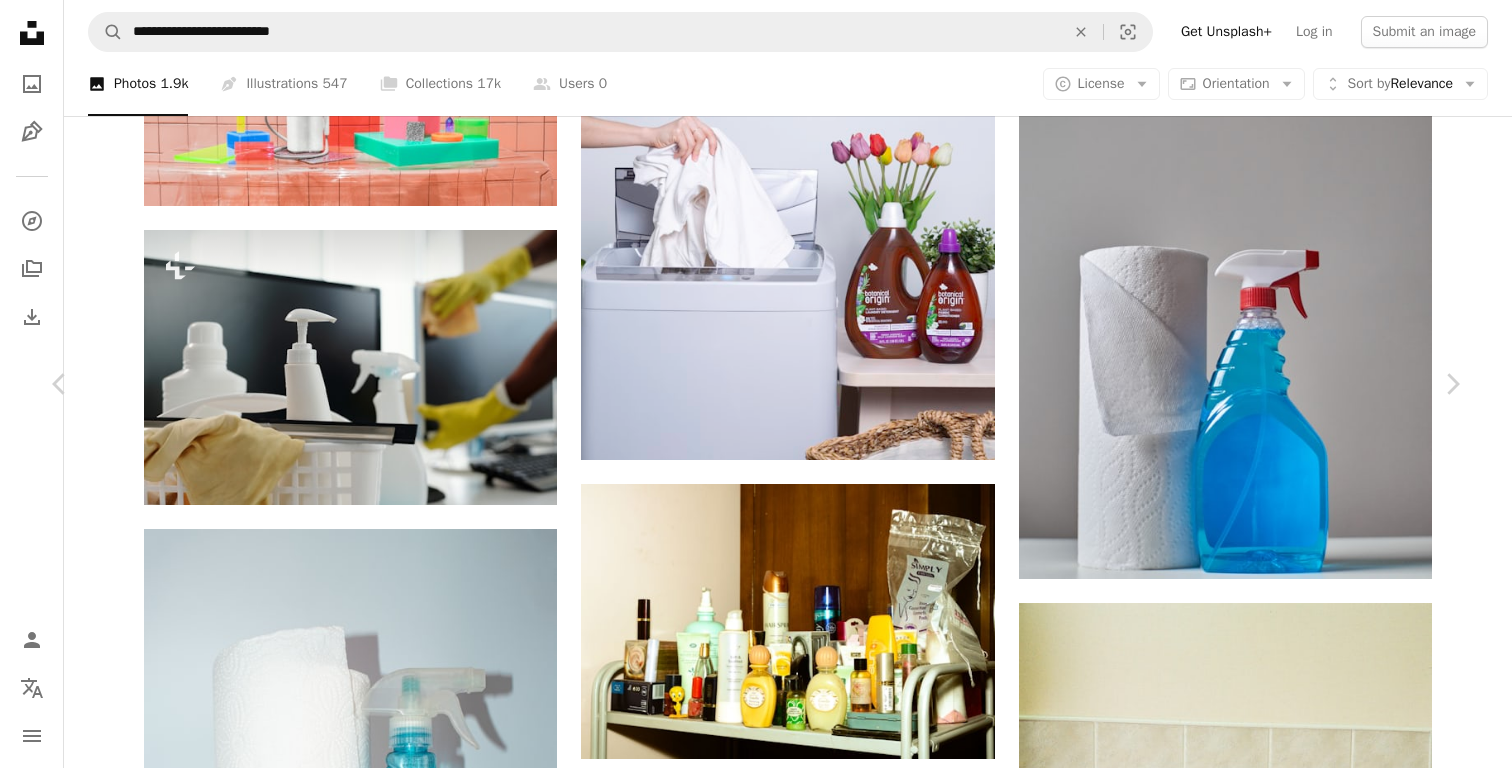 click on "An X shape Chevron left Chevron right Getty Images For Unsplash+ A heart A plus sign A lock Download Zoom in A forward-right arrow Share More Actions Calendar outlined Published on September 27, 2022 Safety Licensed under the Unsplash+ License office computer cleaning bottle service employee modern horizontal indoors equipment computer monitor hygiene color image occupation place of work cleaning product duster rubbing Backgrounds Related images Plus sign for Unsplash+ A heart A plus sign Getty Images For Unsplash+ A lock Download Plus sign for Unsplash+ A heart A plus sign Getty Images For Unsplash+ A lock Download Plus sign for Unsplash+ A heart A plus sign Kateryna Hliznitsova For Unsplash+ A lock Download Plus sign for Unsplash+ A heart A plus sign Getty Images For Unsplash+ A lock Download Plus sign for Unsplash+ A heart A plus sign Kateryna Hliznitsova For Unsplash+ A lock Download Plus sign for Unsplash+ A heart A plus sign Kateryna Hliznitsova For Unsplash+ A lock Download A heart A plus sign" at bounding box center (756, 3309) 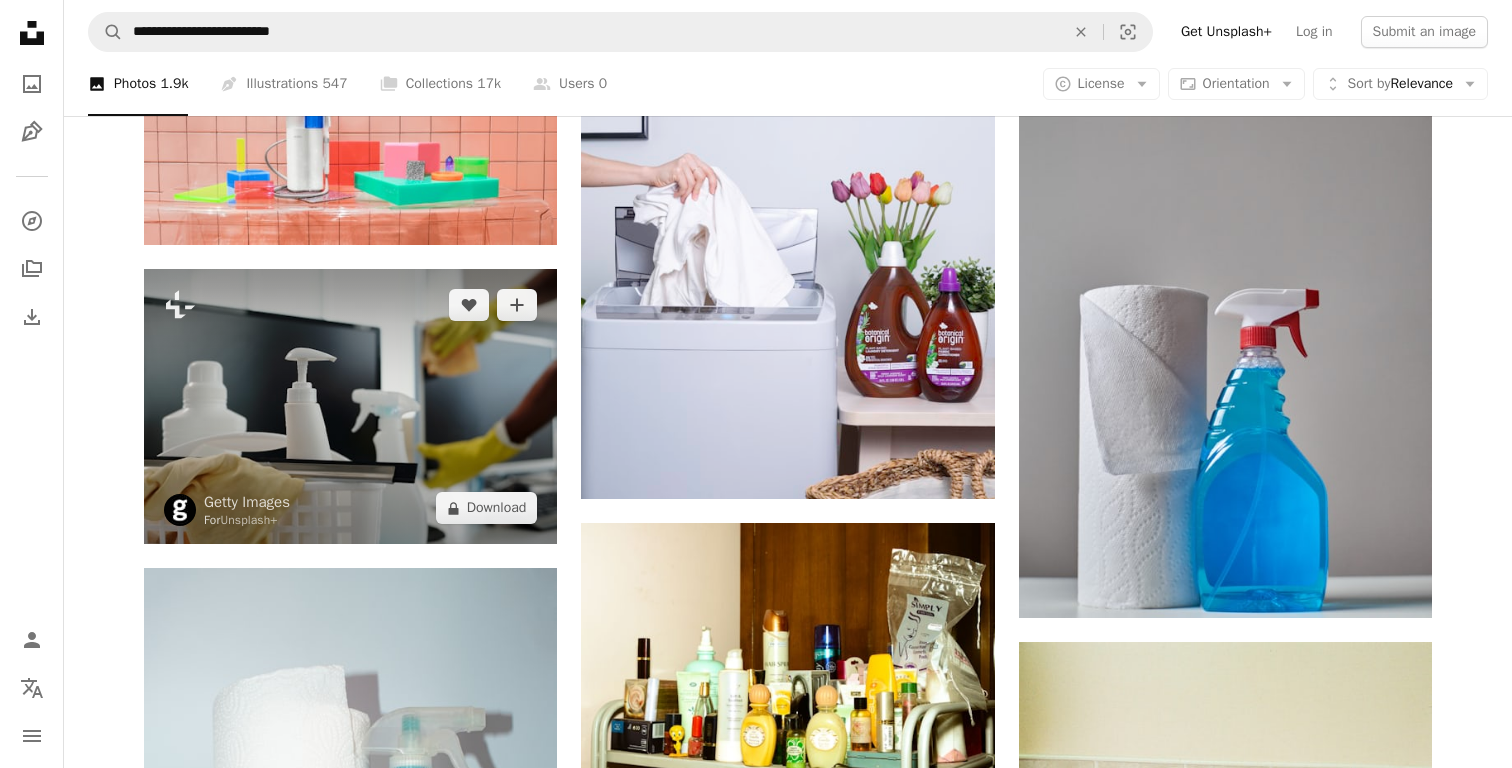 scroll, scrollTop: 3477, scrollLeft: 0, axis: vertical 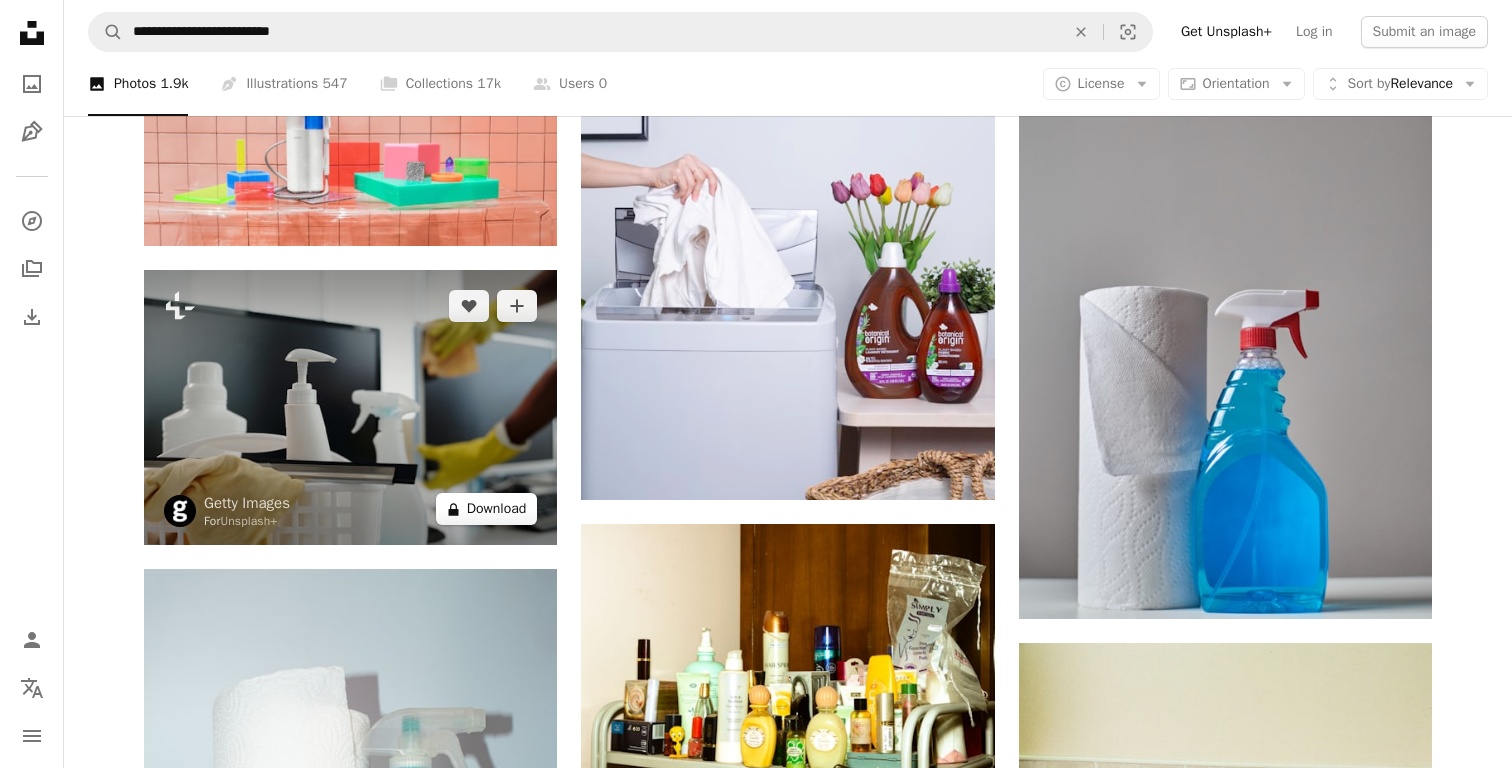 click on "A lock Download" at bounding box center [487, 509] 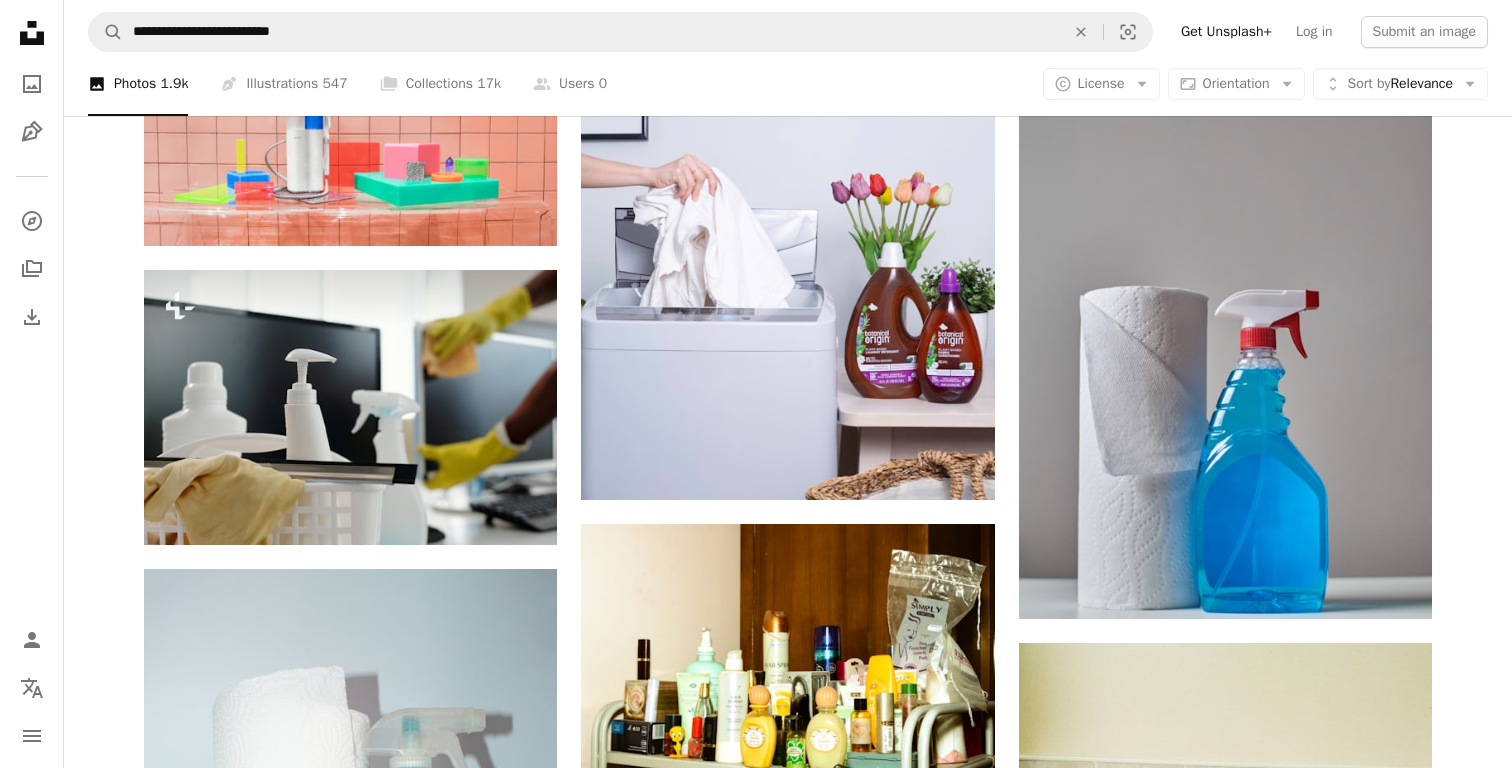 click on "monthly" at bounding box center (936, 3371) 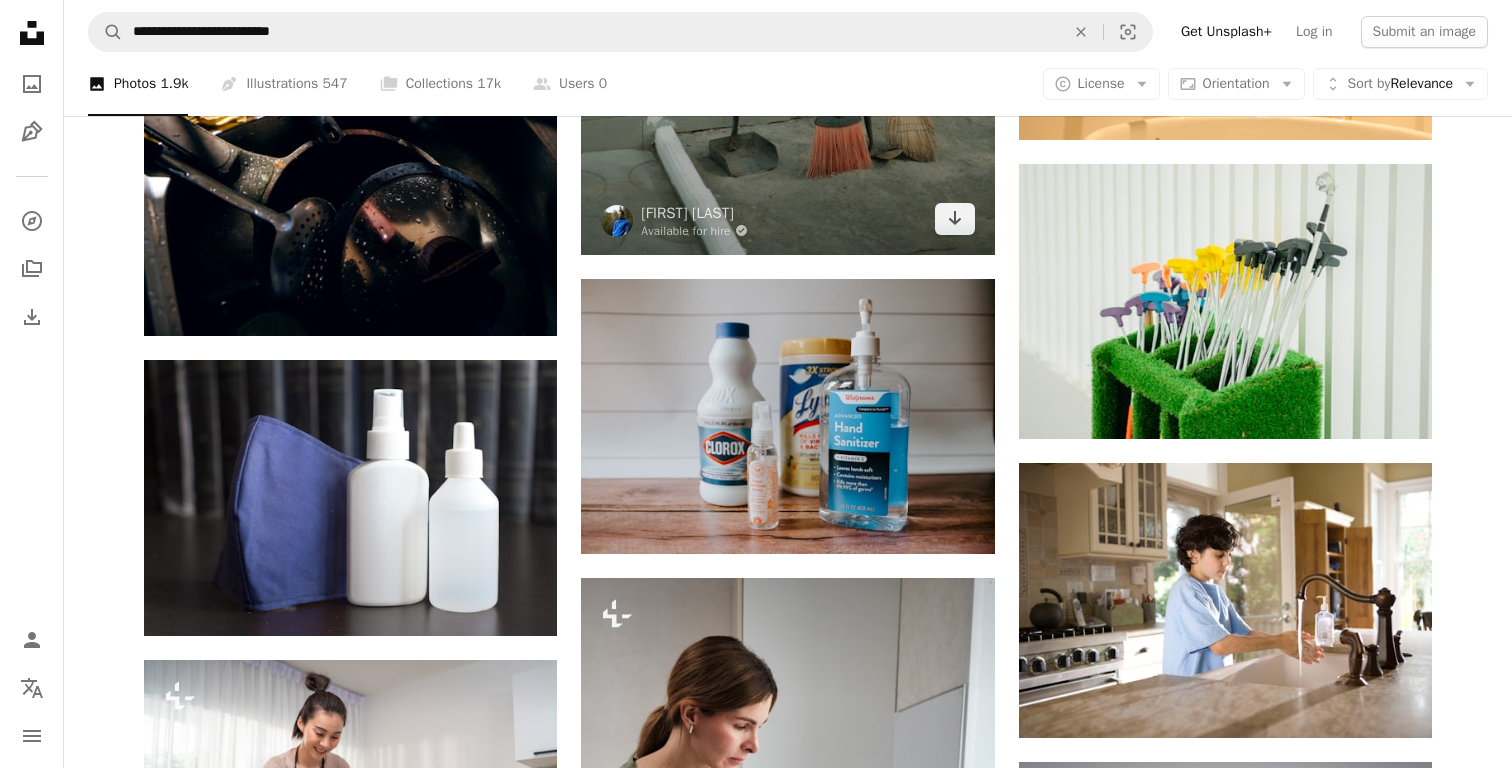 scroll, scrollTop: 11706, scrollLeft: 0, axis: vertical 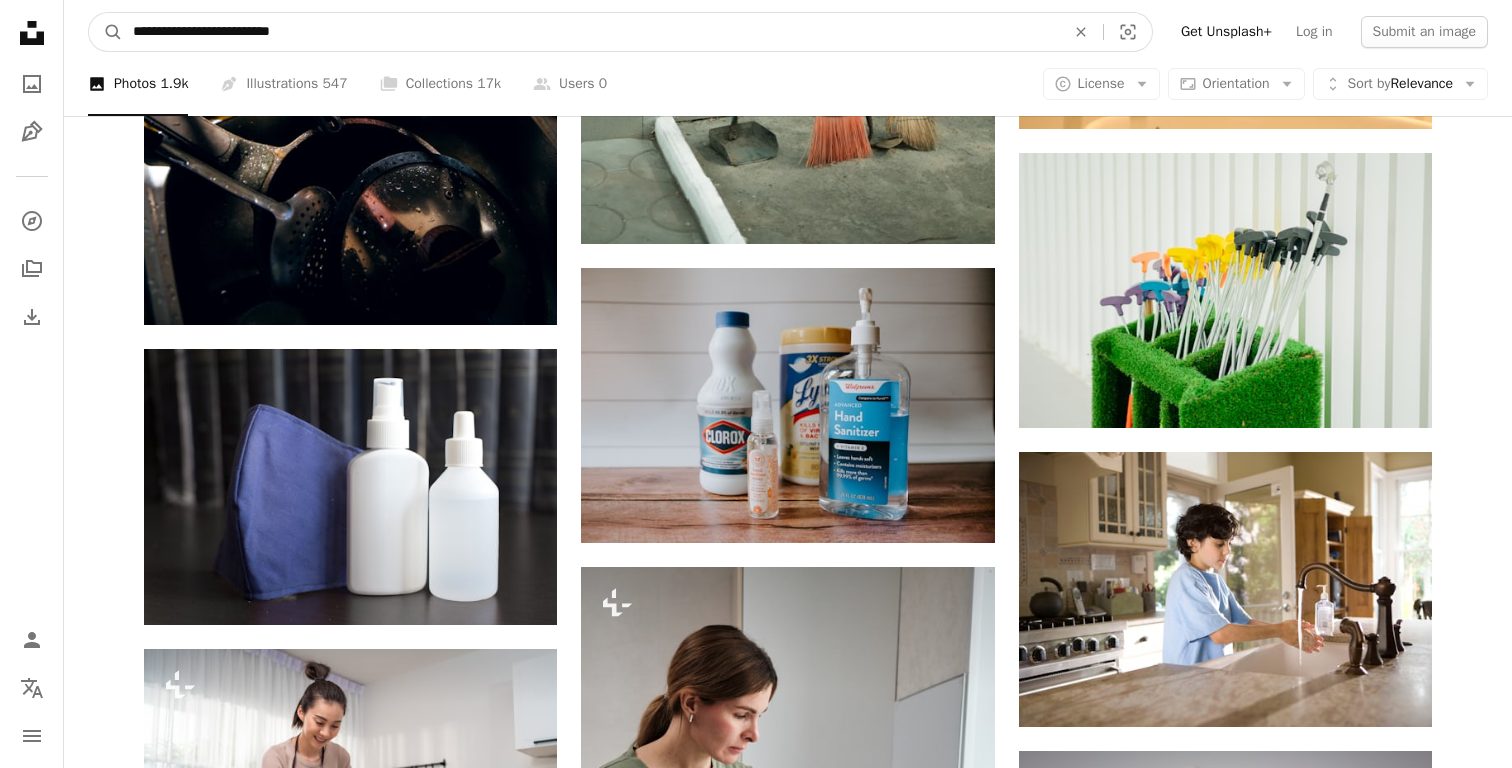 drag, startPoint x: 328, startPoint y: 27, endPoint x: 372, endPoint y: 34, distance: 44.553337 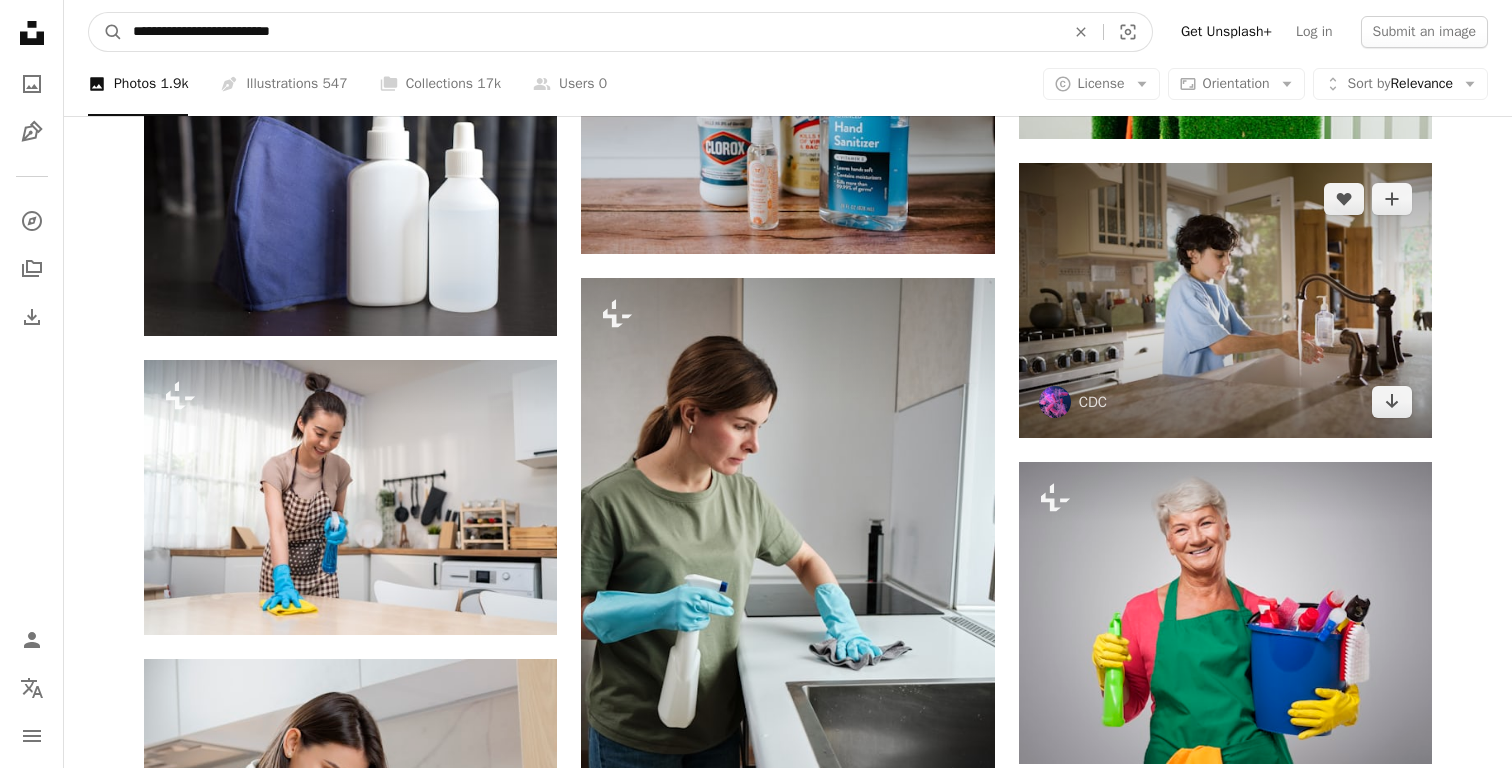 scroll, scrollTop: 11982, scrollLeft: 0, axis: vertical 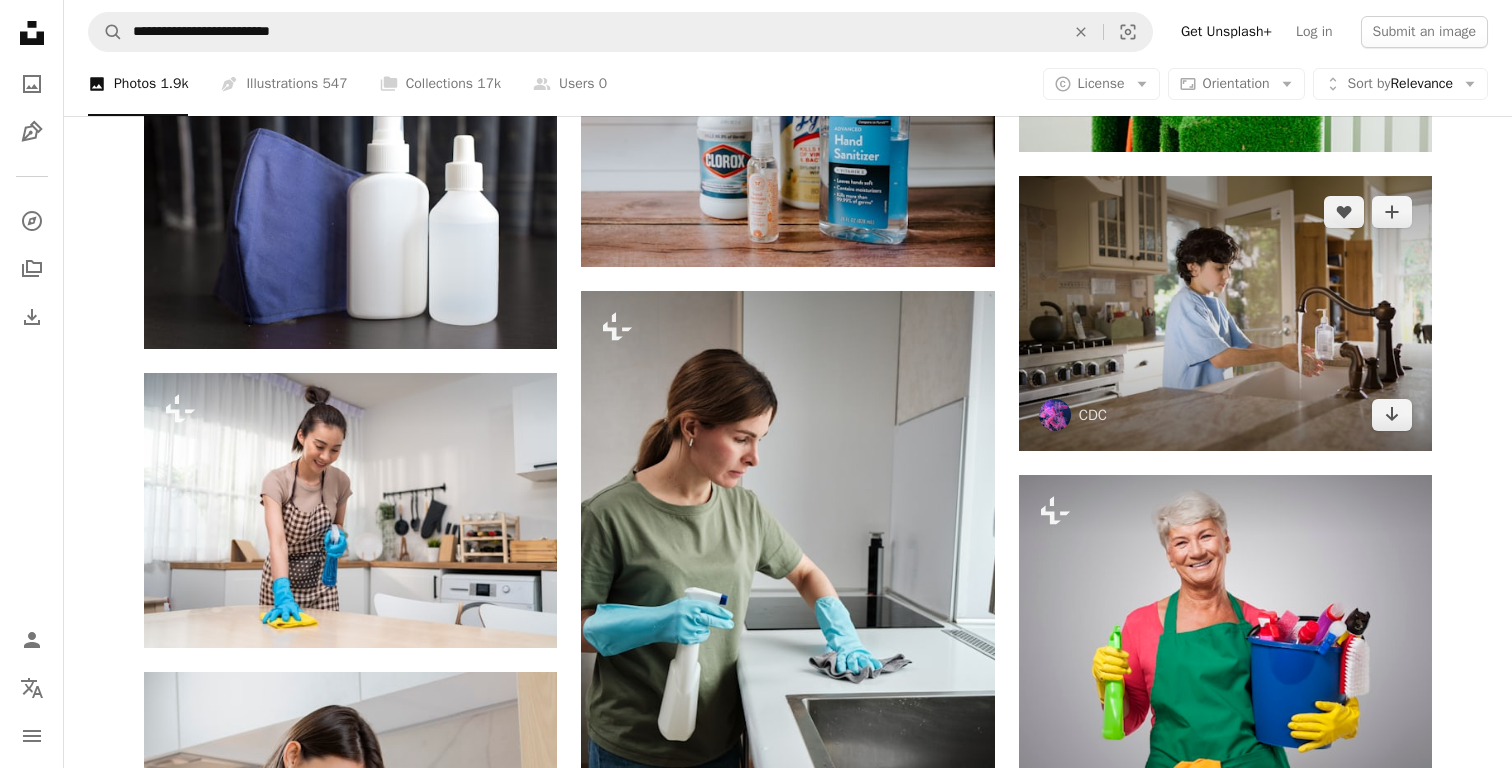 click at bounding box center [1225, 313] 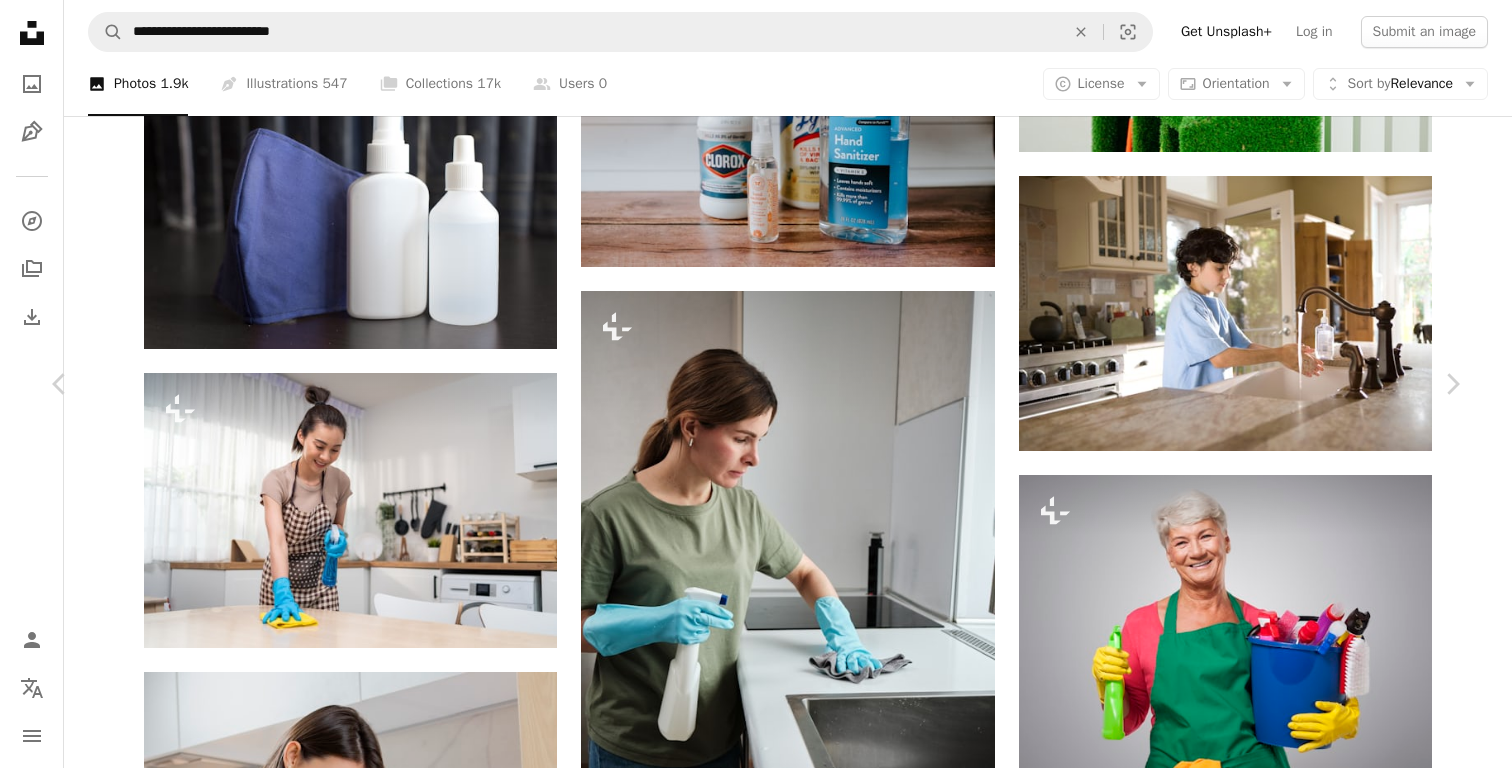 click at bounding box center (748, 3388) 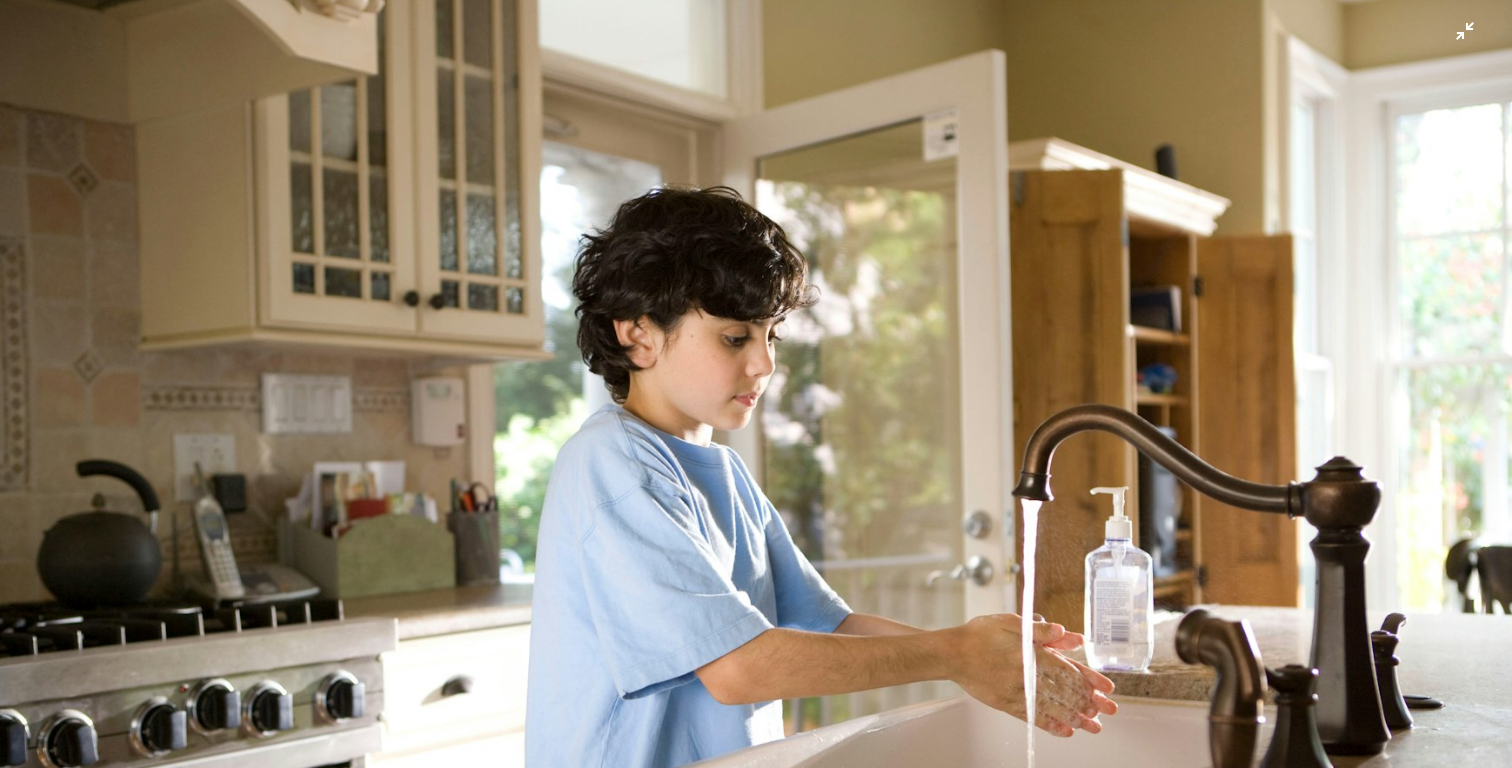 scroll, scrollTop: 120, scrollLeft: 0, axis: vertical 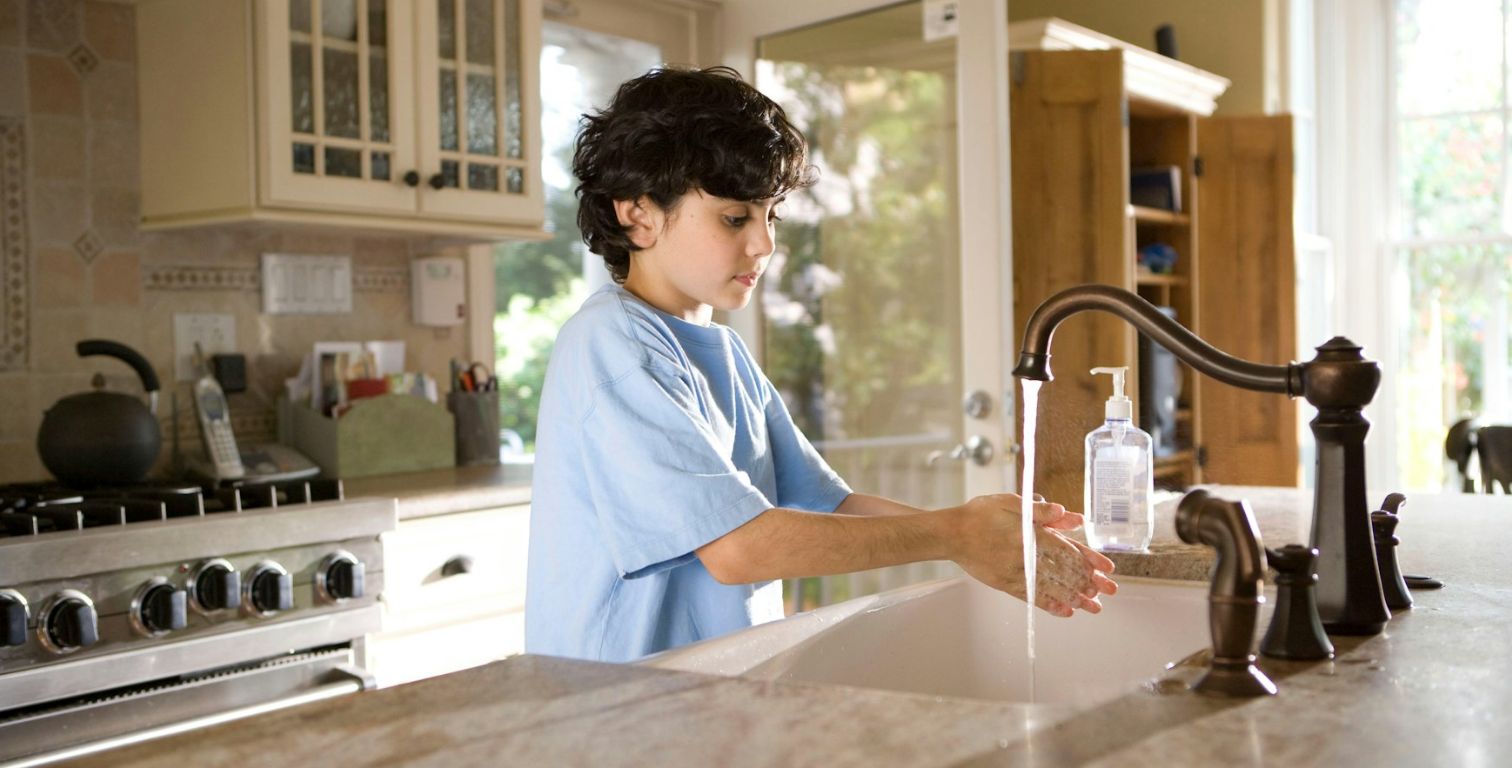 click at bounding box center [756, 383] 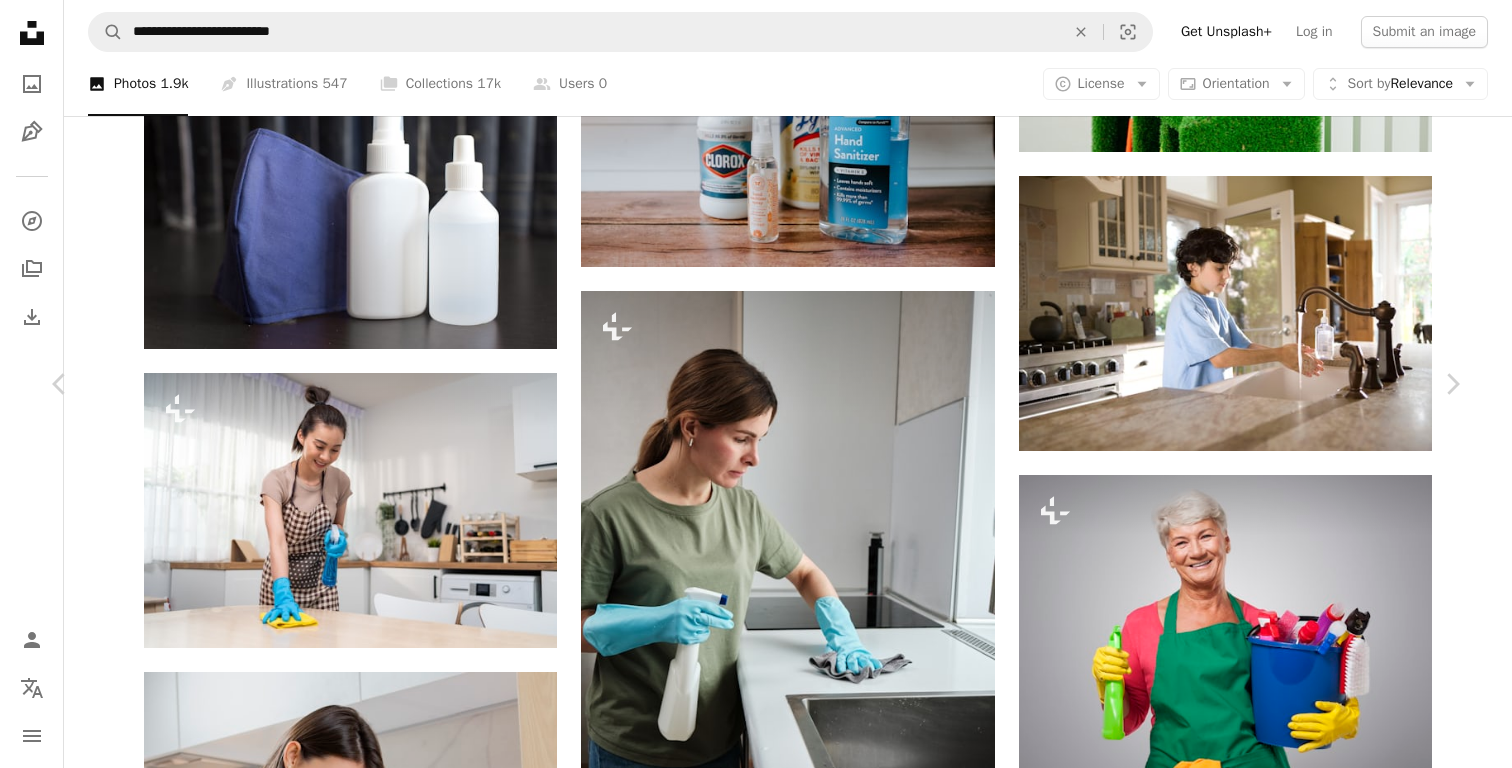 click on "An X shape Chevron left Chevron right CDC cdc A heart A plus sign Download free Chevron down Zoom in Views 5,599,575 Downloads 18,147 Featured in Photos , Current Events A forward-right arrow Share Info icon Info More Actions This young boy was shown in the process of properly washing his hands at his kitchen sink, briskly rubbing his soapy hands together under fresh running tap water, in order to remove germs, and contaminants, thereby, reducing the spread of pathogens, and his ingestion of environmental chemicals or toxins. Children are taught to recite the Happy Birthday song, during hand washing, allotting enough time to completely clean their hands. Read more Calendar outlined Published on January 30, 2020 Safety Free to use under the Unsplash License health kids skin children clean covid coronavirus sink tap hand washing washing hands prevention current events germs hand wash environmental health human room indoors sink faucet Creative Commons images Browse premium related images on iStock | ↗" at bounding box center [756, 3388] 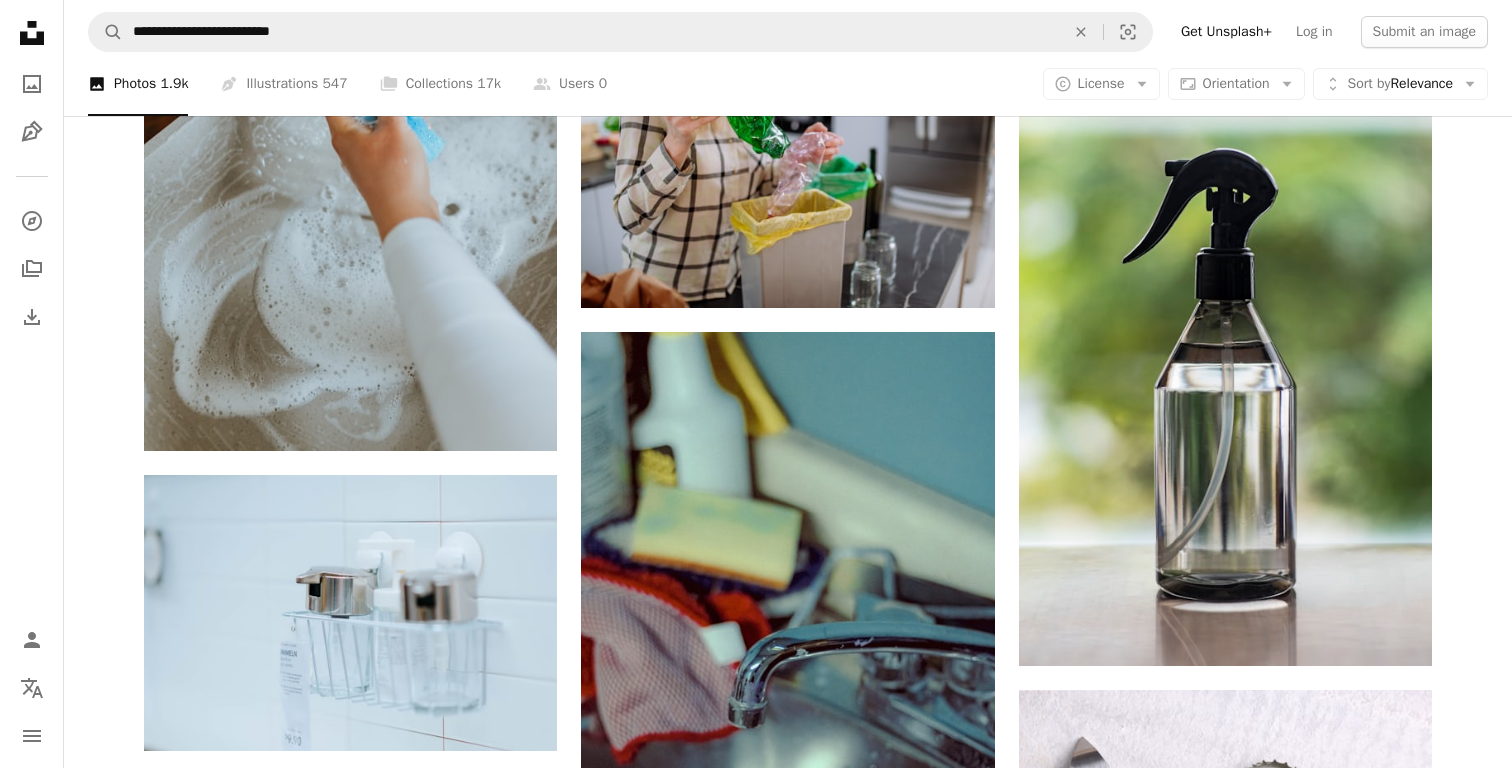 scroll, scrollTop: 19576, scrollLeft: 0, axis: vertical 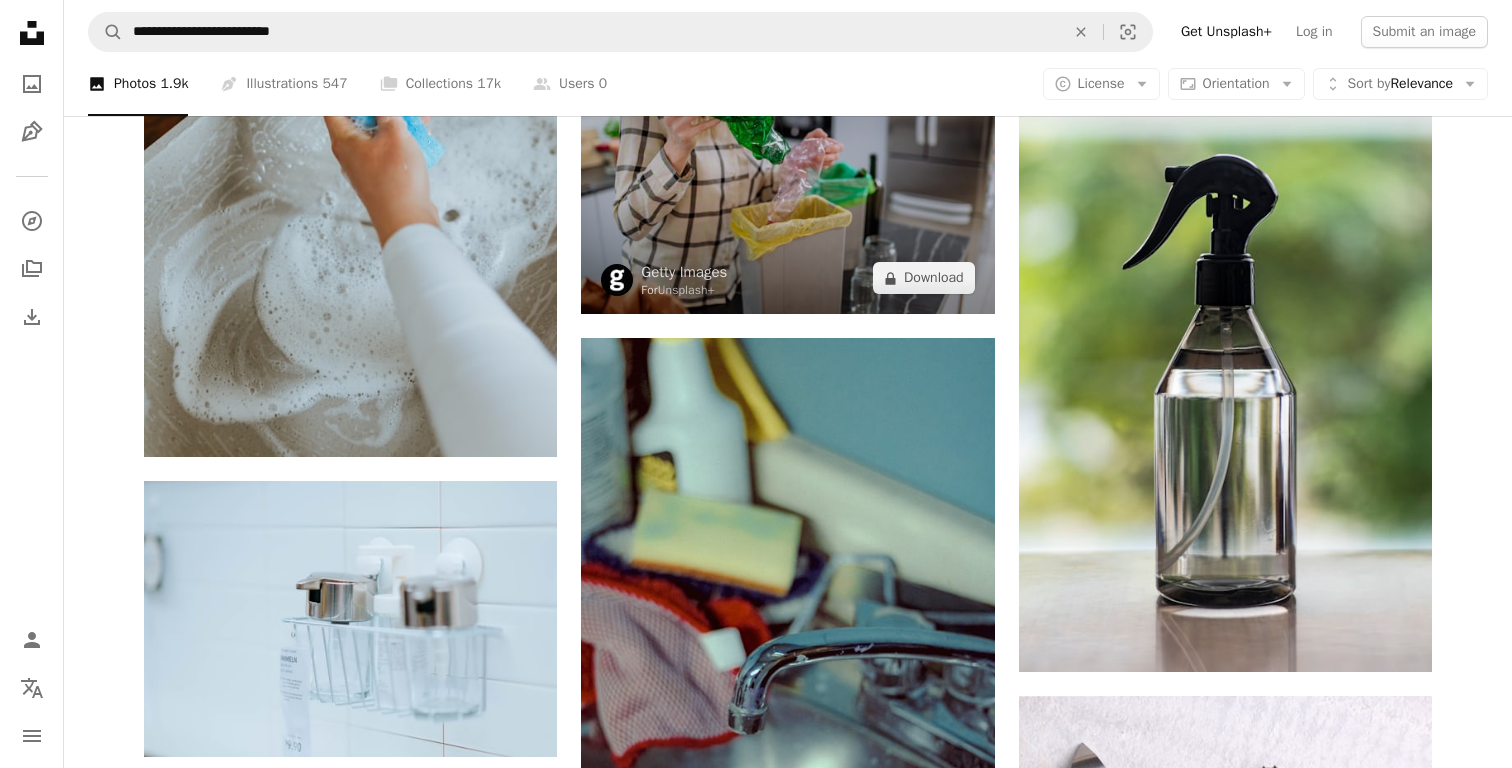 click at bounding box center (787, 176) 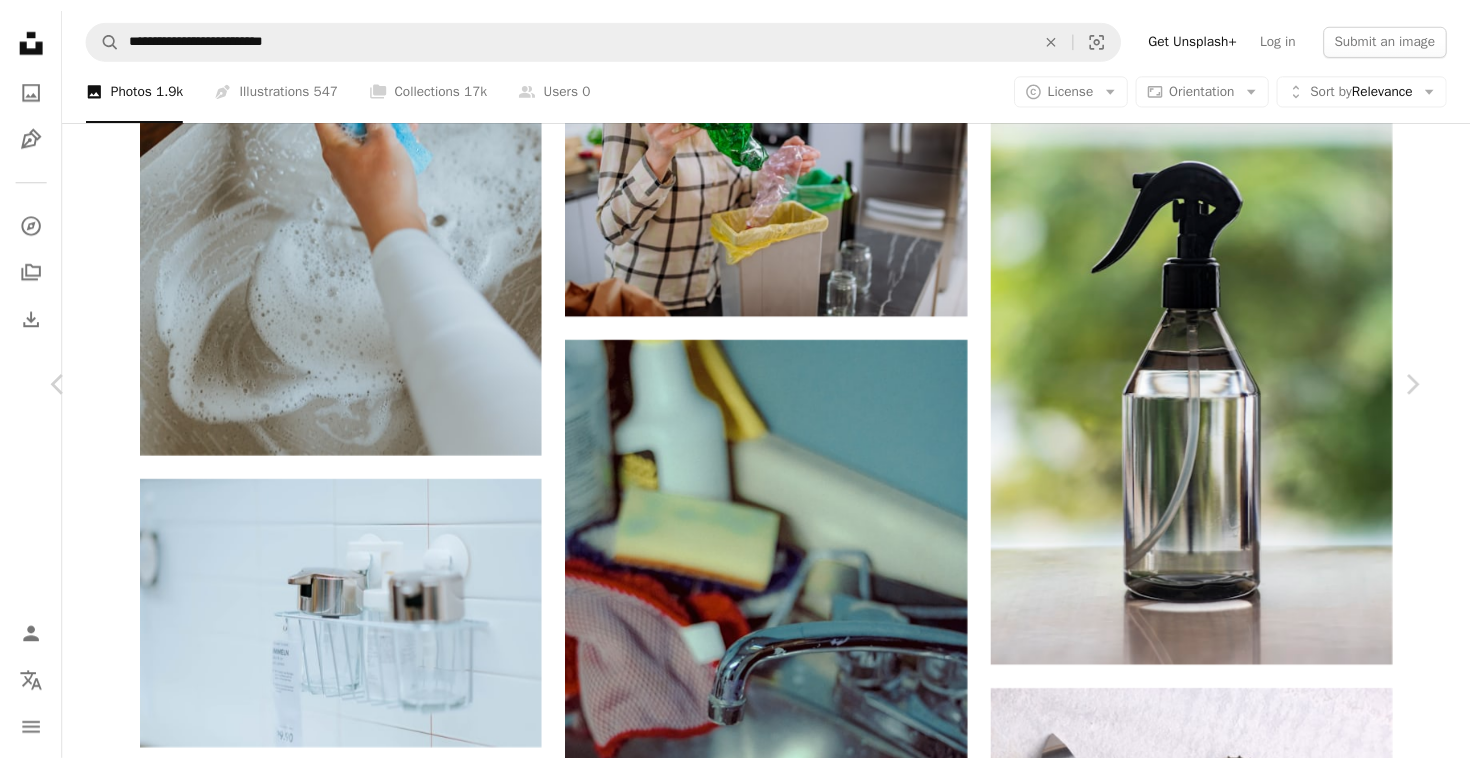 scroll, scrollTop: 80, scrollLeft: 0, axis: vertical 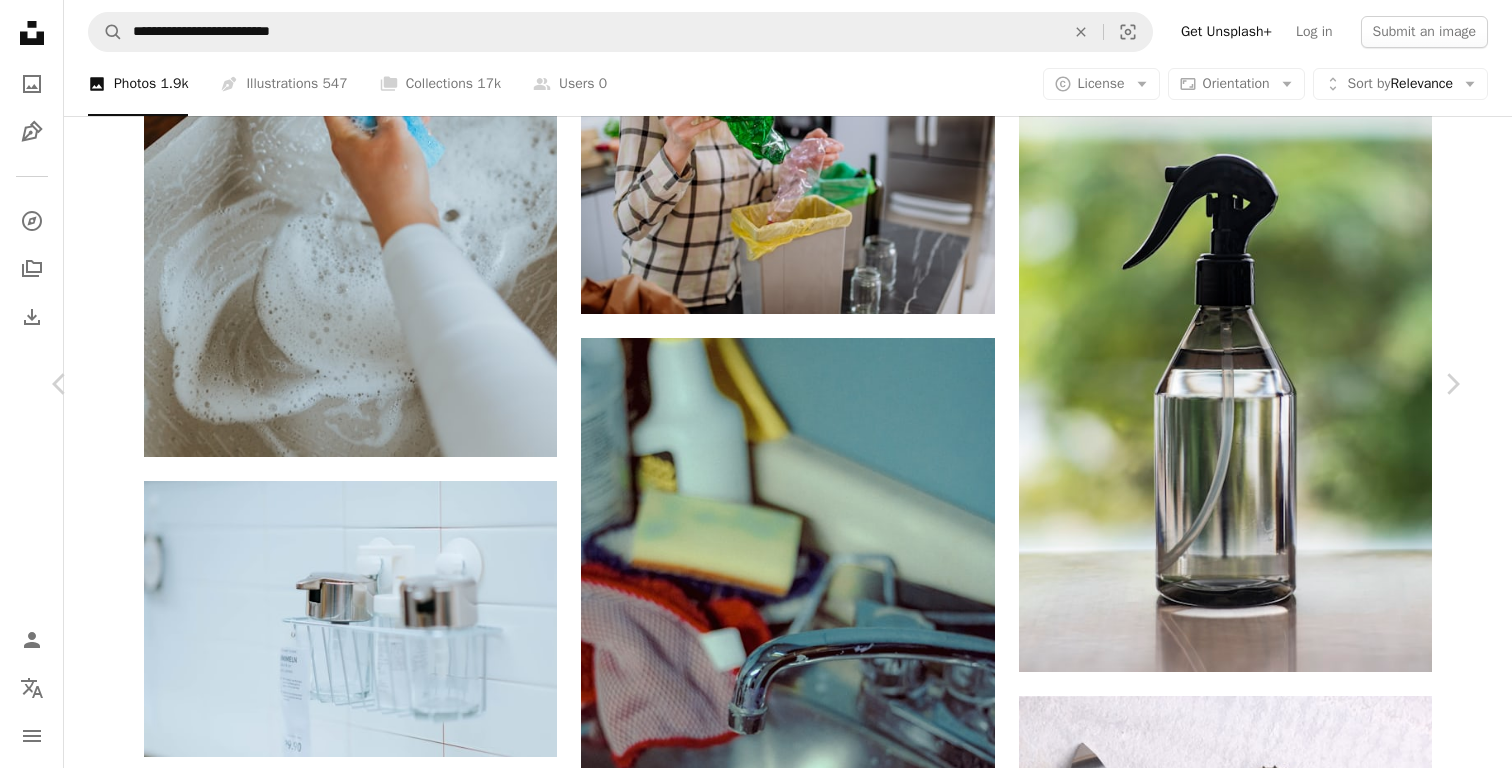 click on "A lock Download" at bounding box center [1301, 3374] 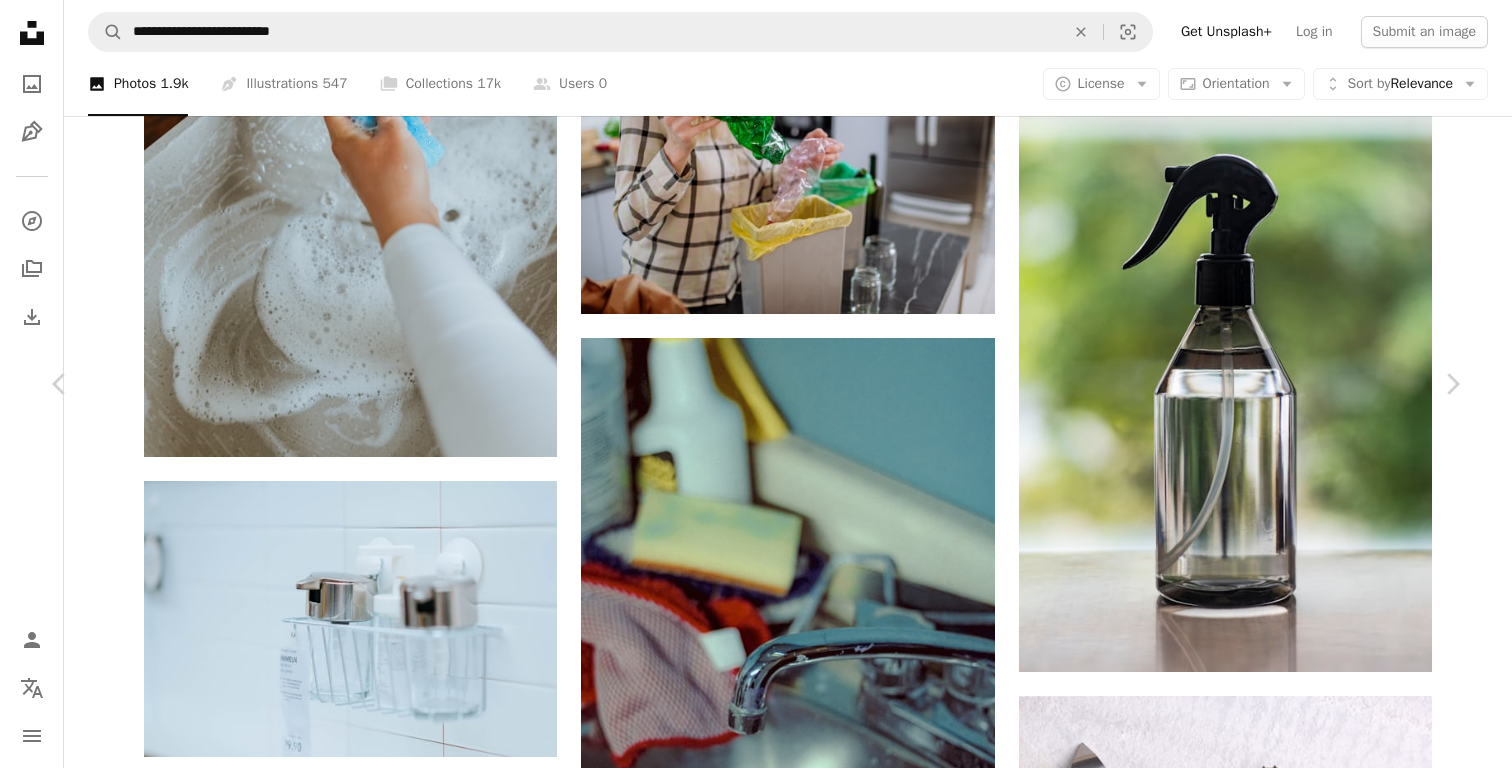 click on "monthly" at bounding box center [936, 3749] 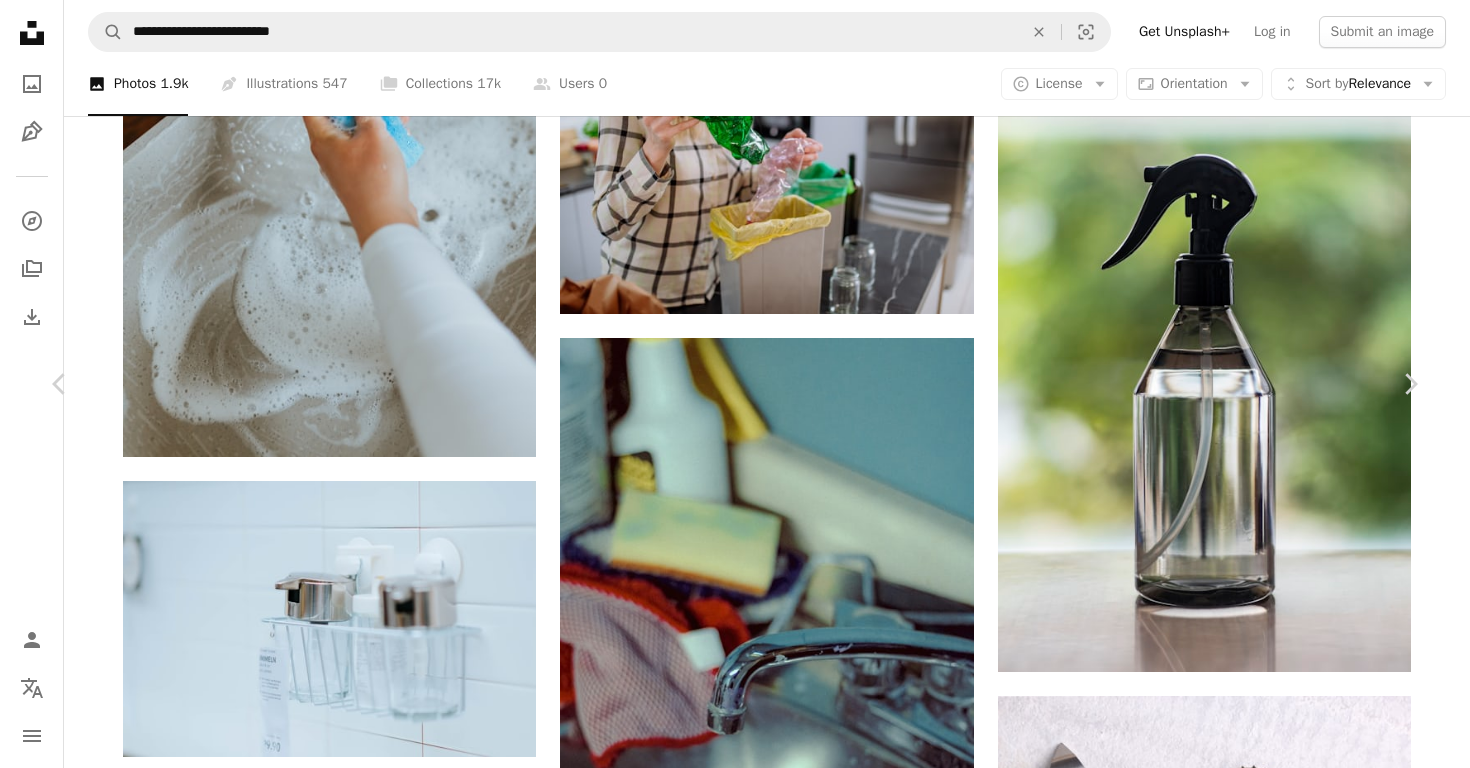 scroll, scrollTop: 78, scrollLeft: 0, axis: vertical 